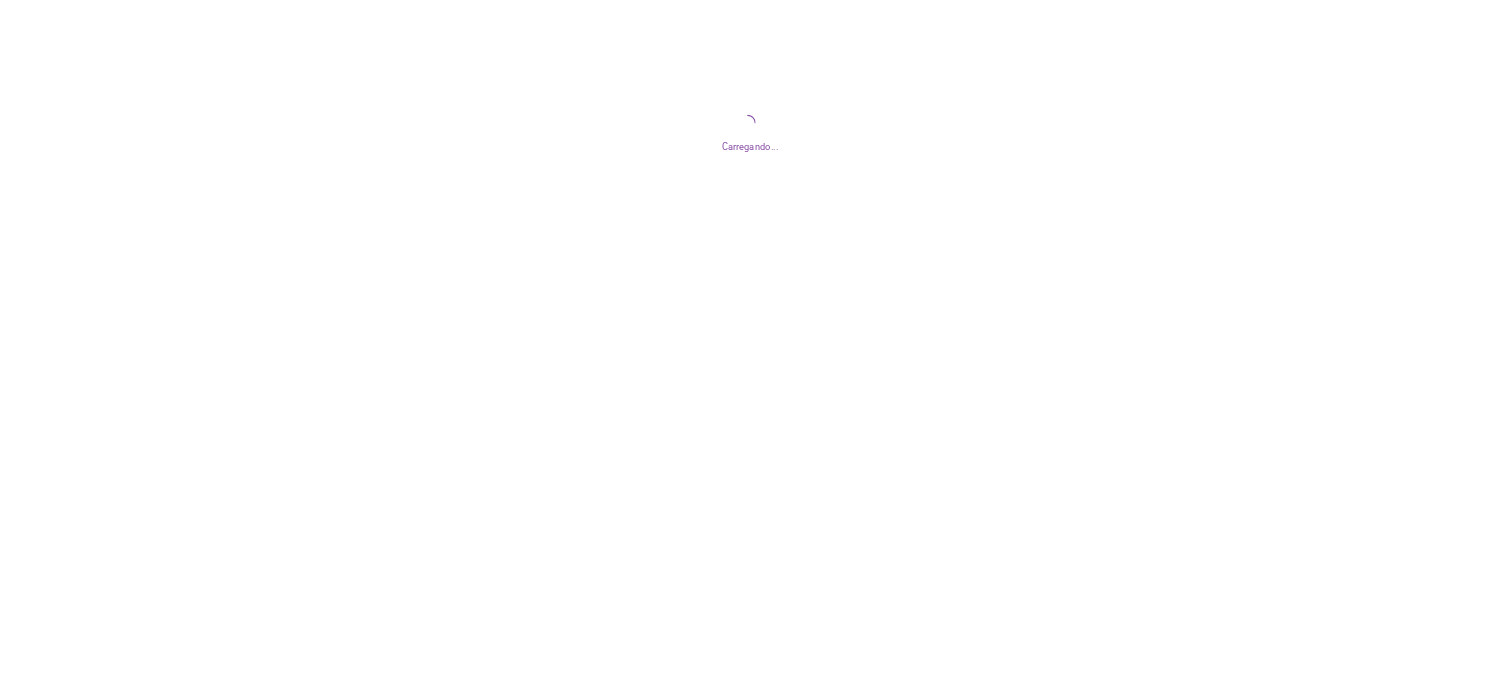 scroll, scrollTop: 0, scrollLeft: 0, axis: both 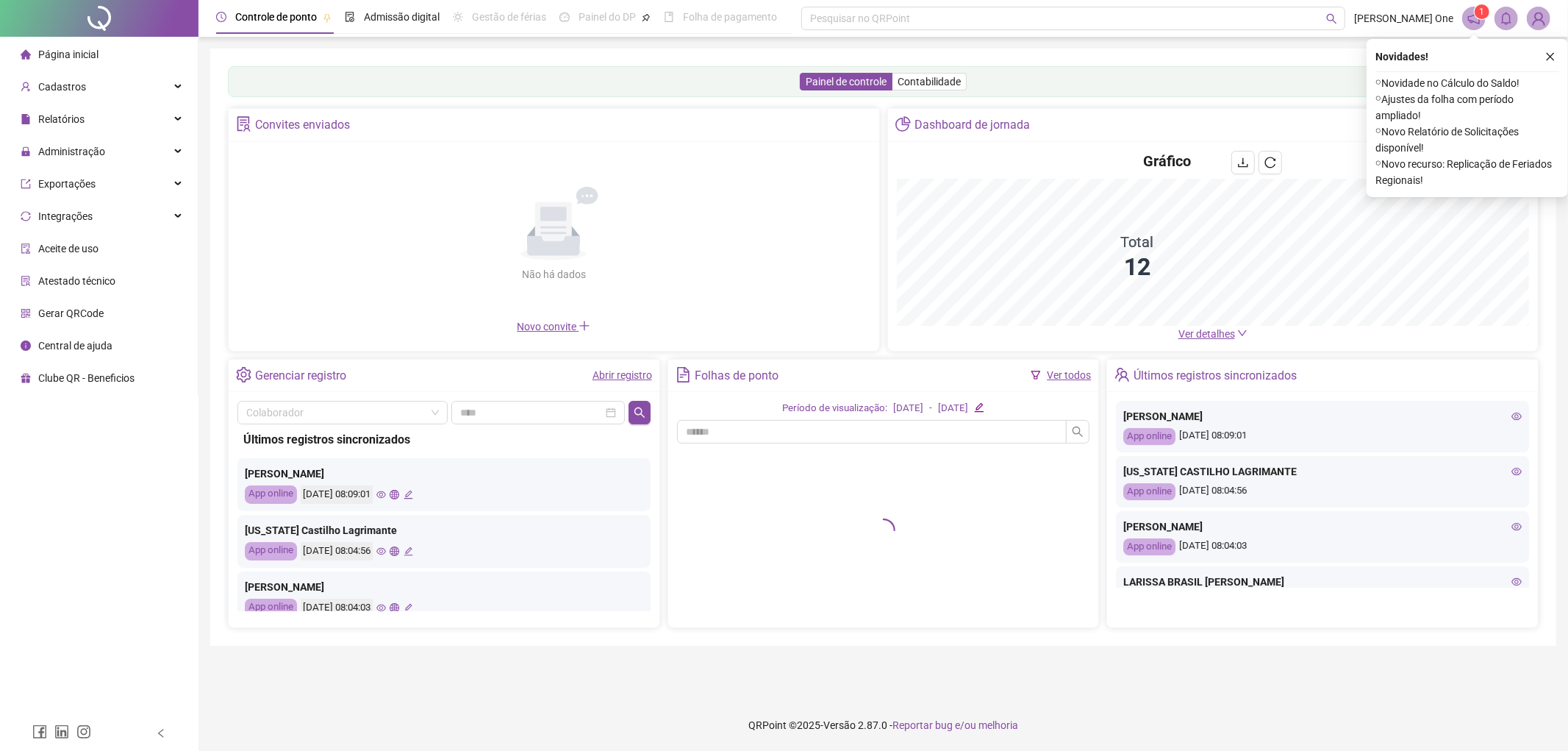click 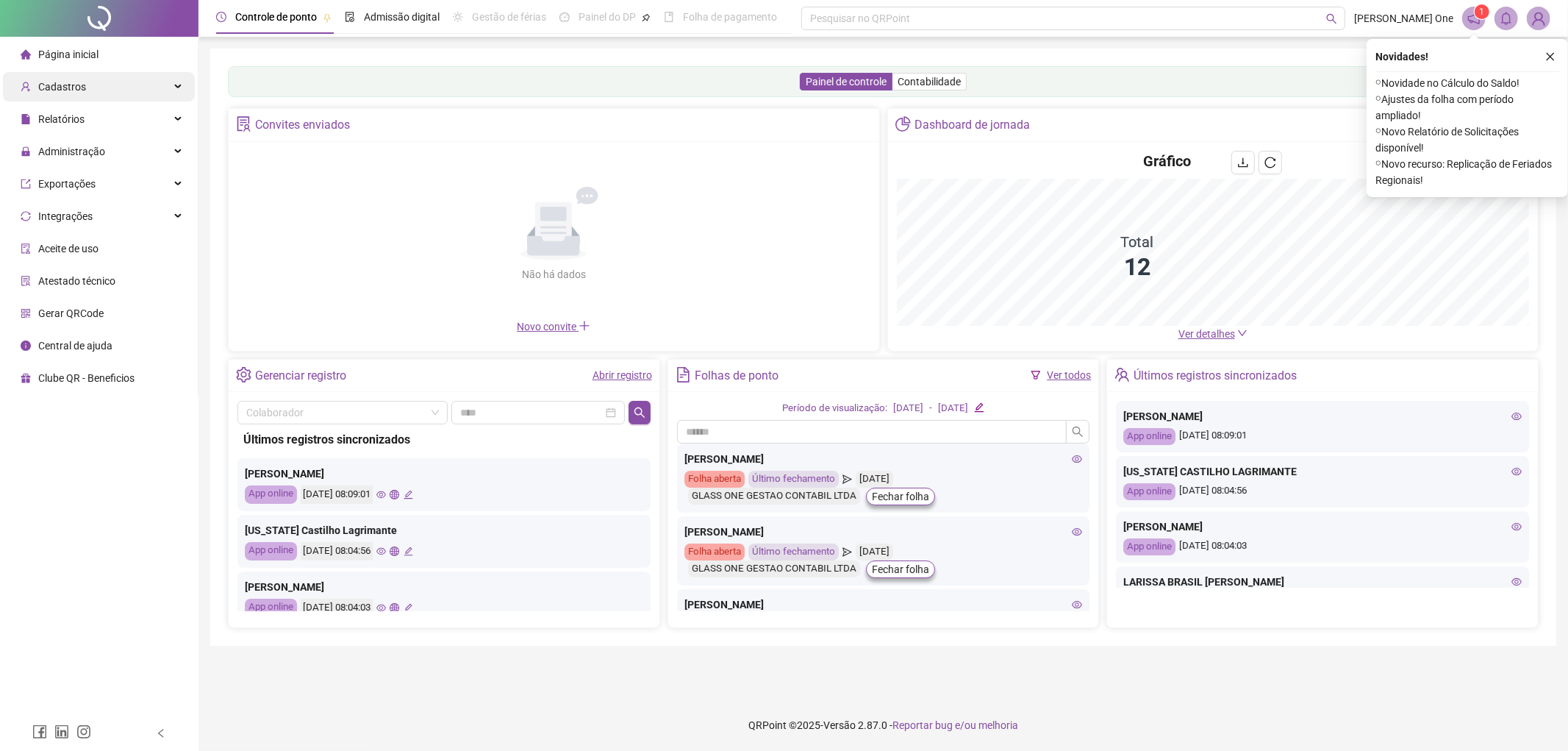 click on "Cadastros" at bounding box center (62, 87) 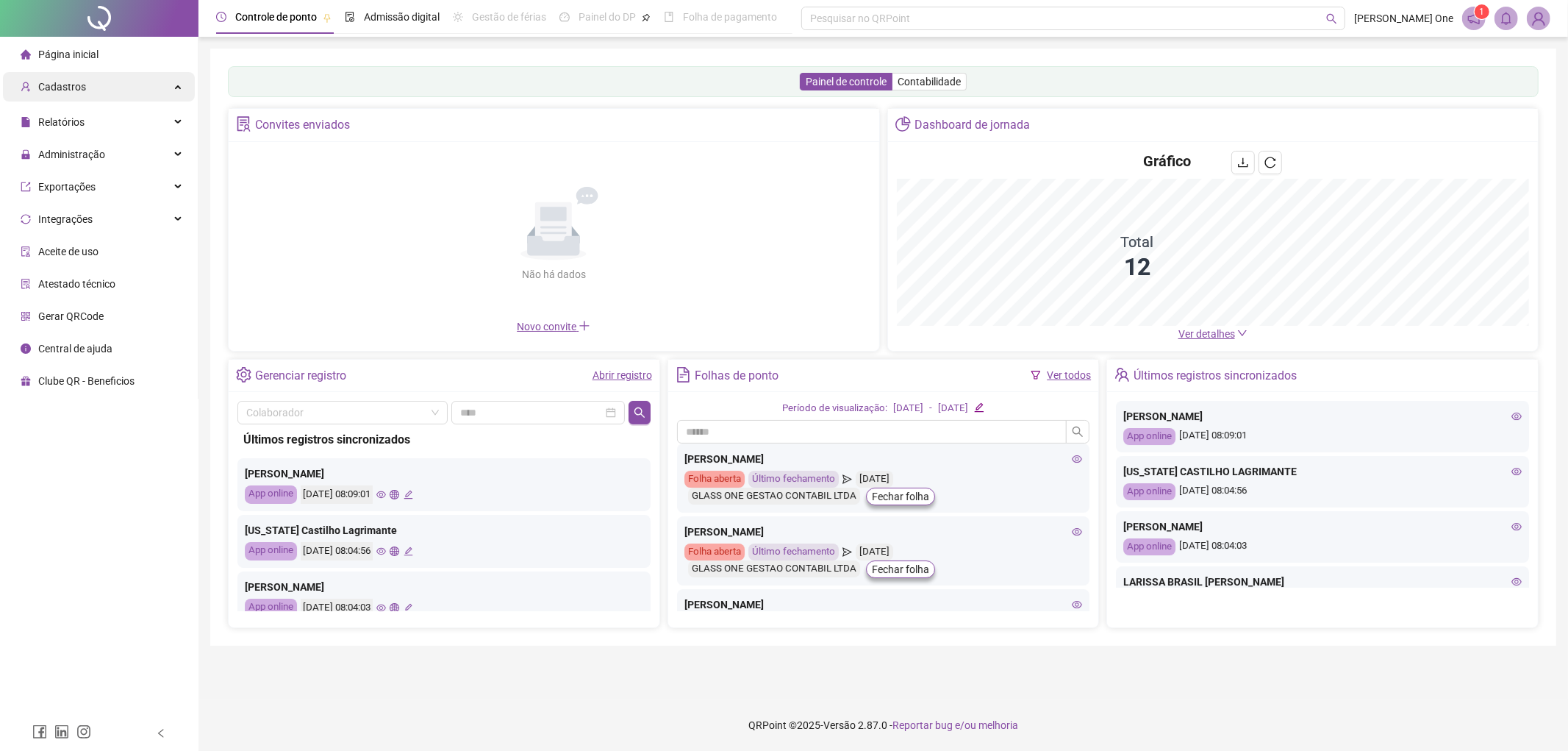 click on "Cadastros" at bounding box center [62, 87] 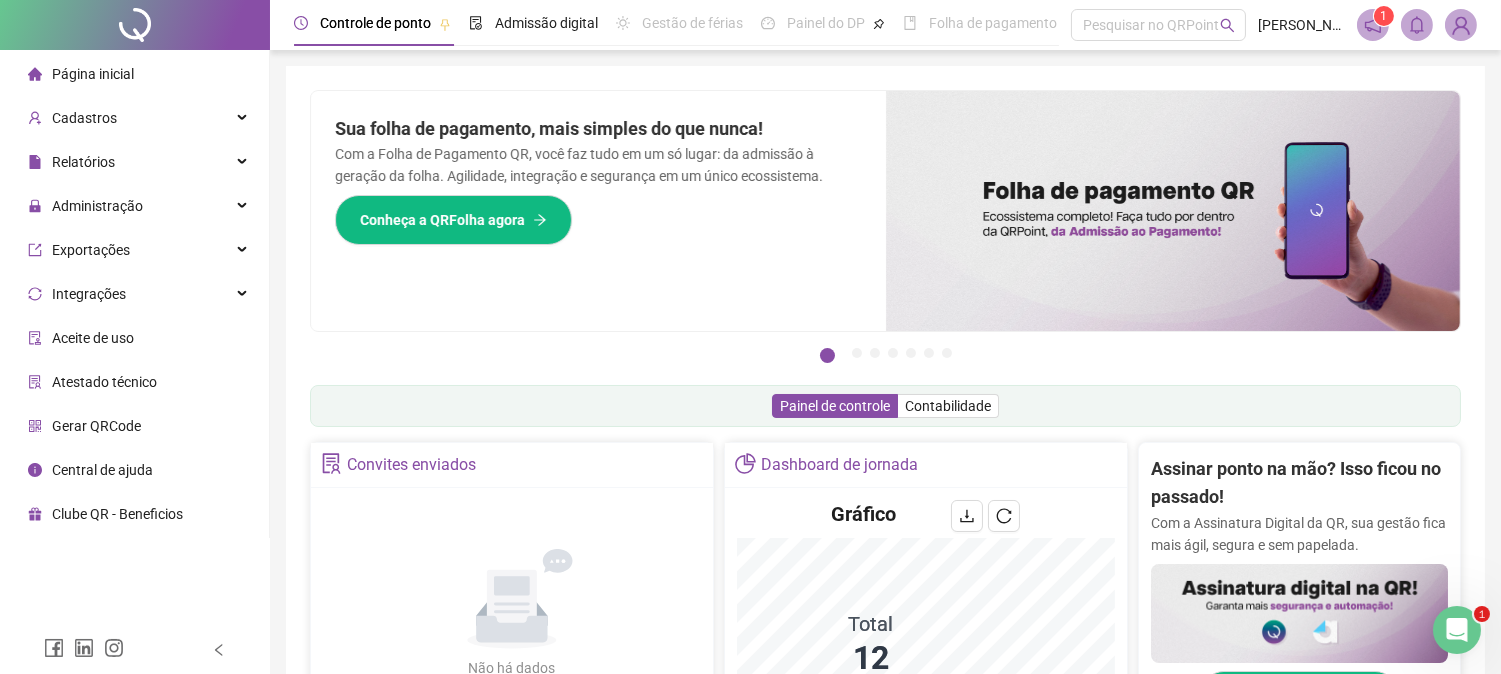 scroll, scrollTop: 0, scrollLeft: 0, axis: both 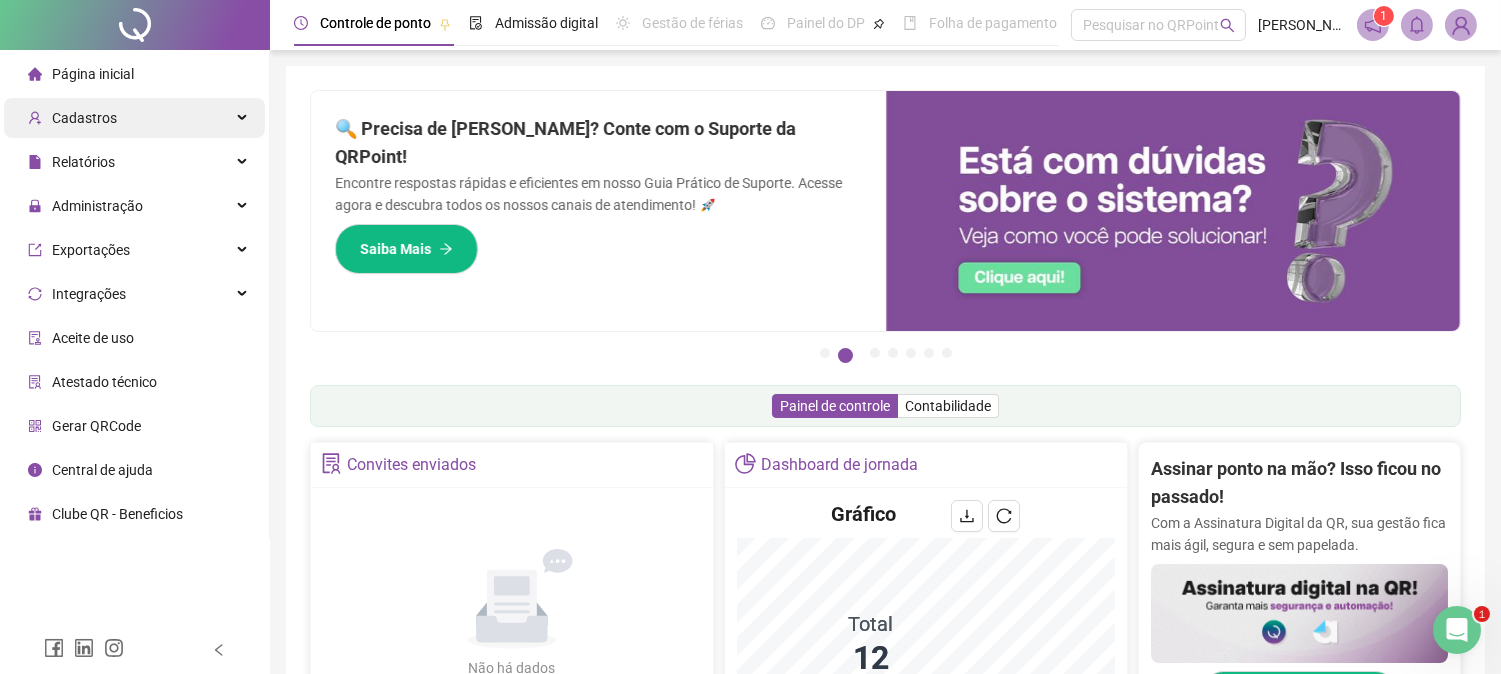 click on "Cadastros" at bounding box center [134, 118] 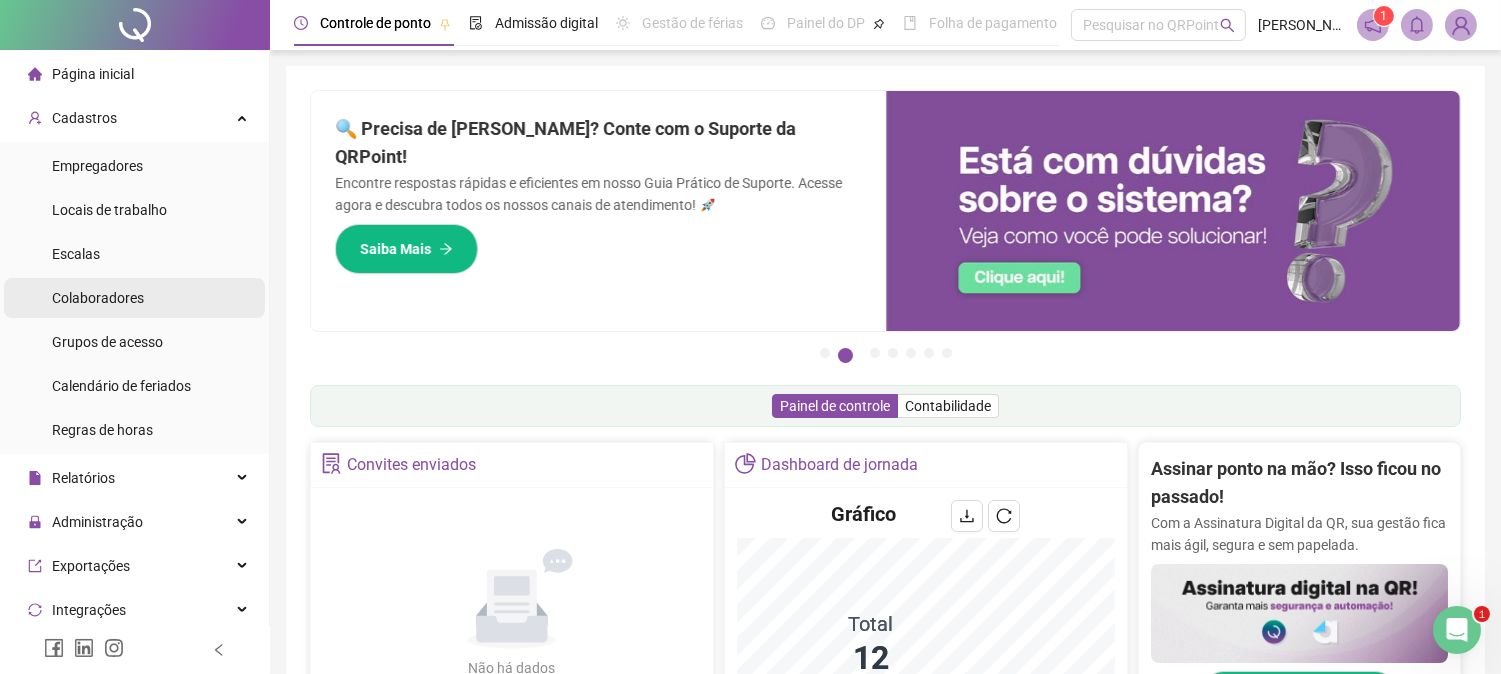 click on "Colaboradores" at bounding box center [98, 298] 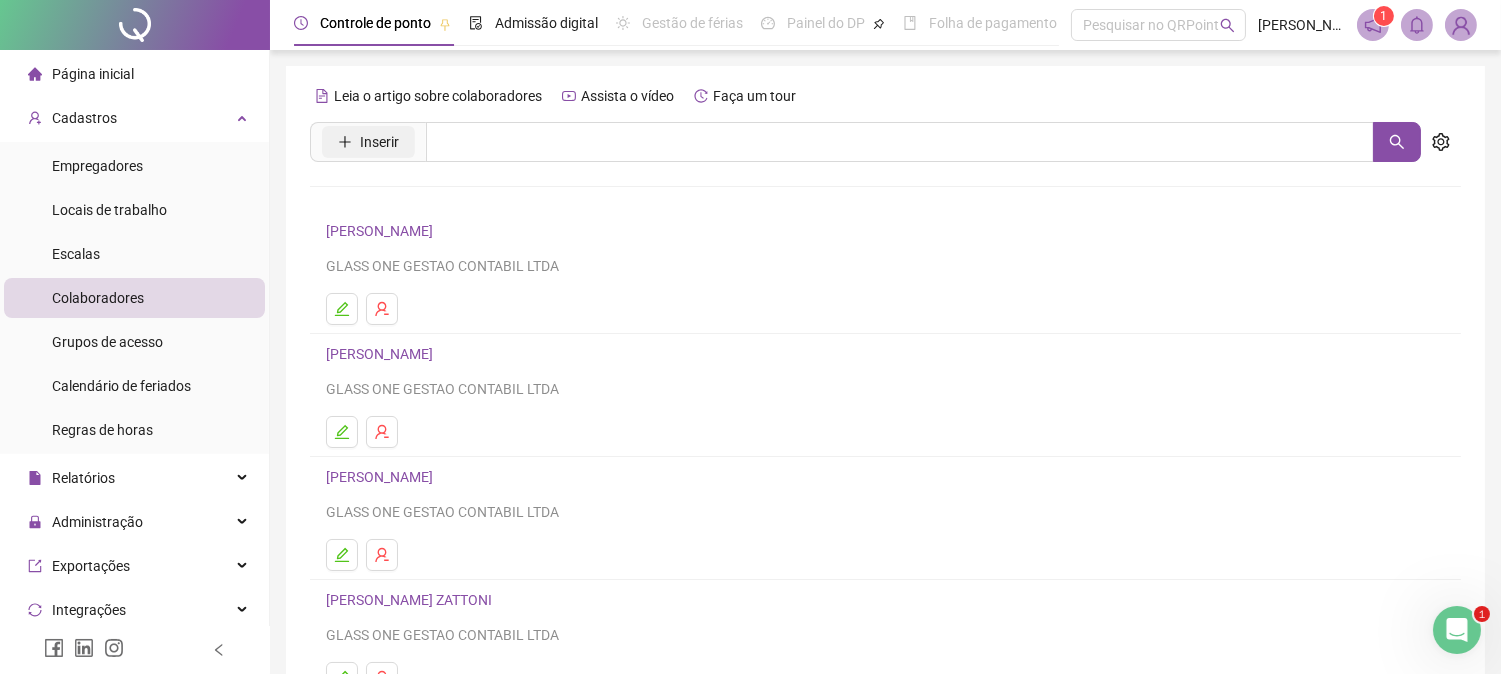 click on "Inserir" at bounding box center [379, 142] 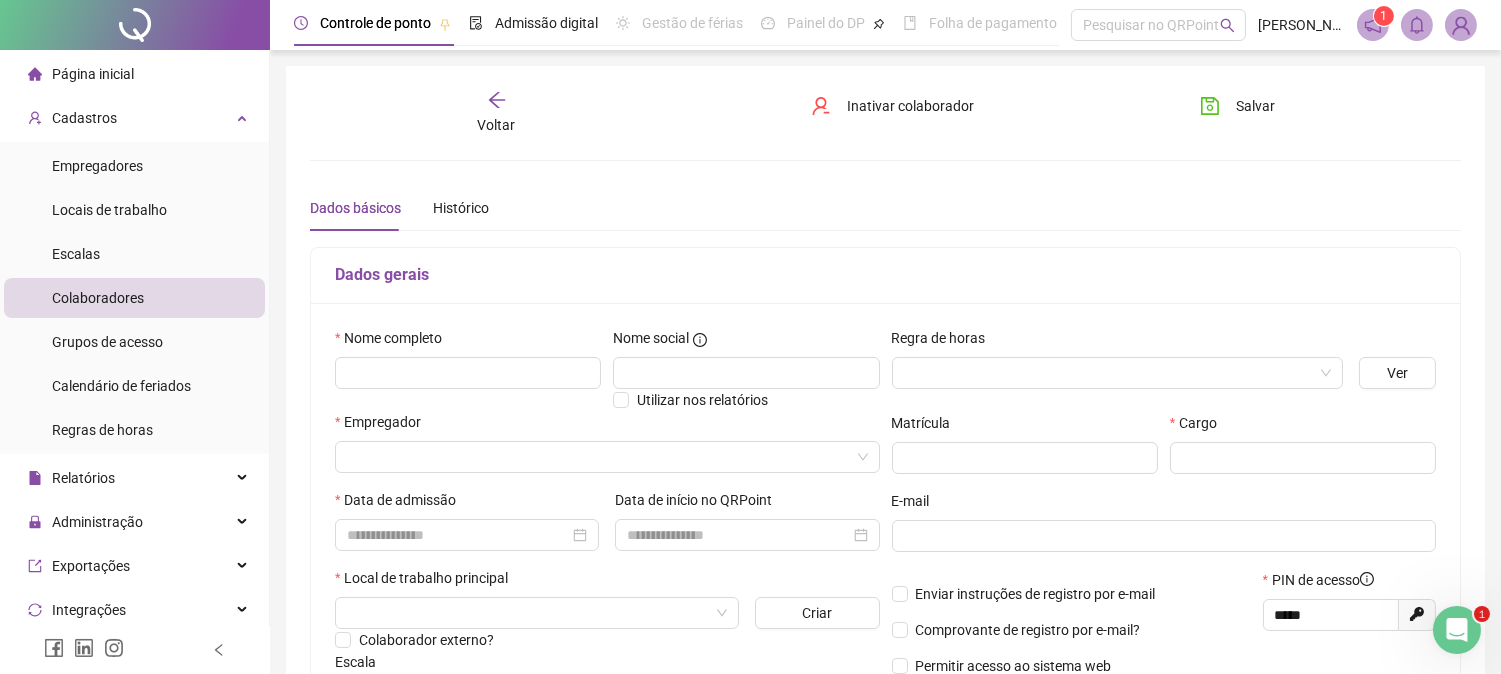 type on "*****" 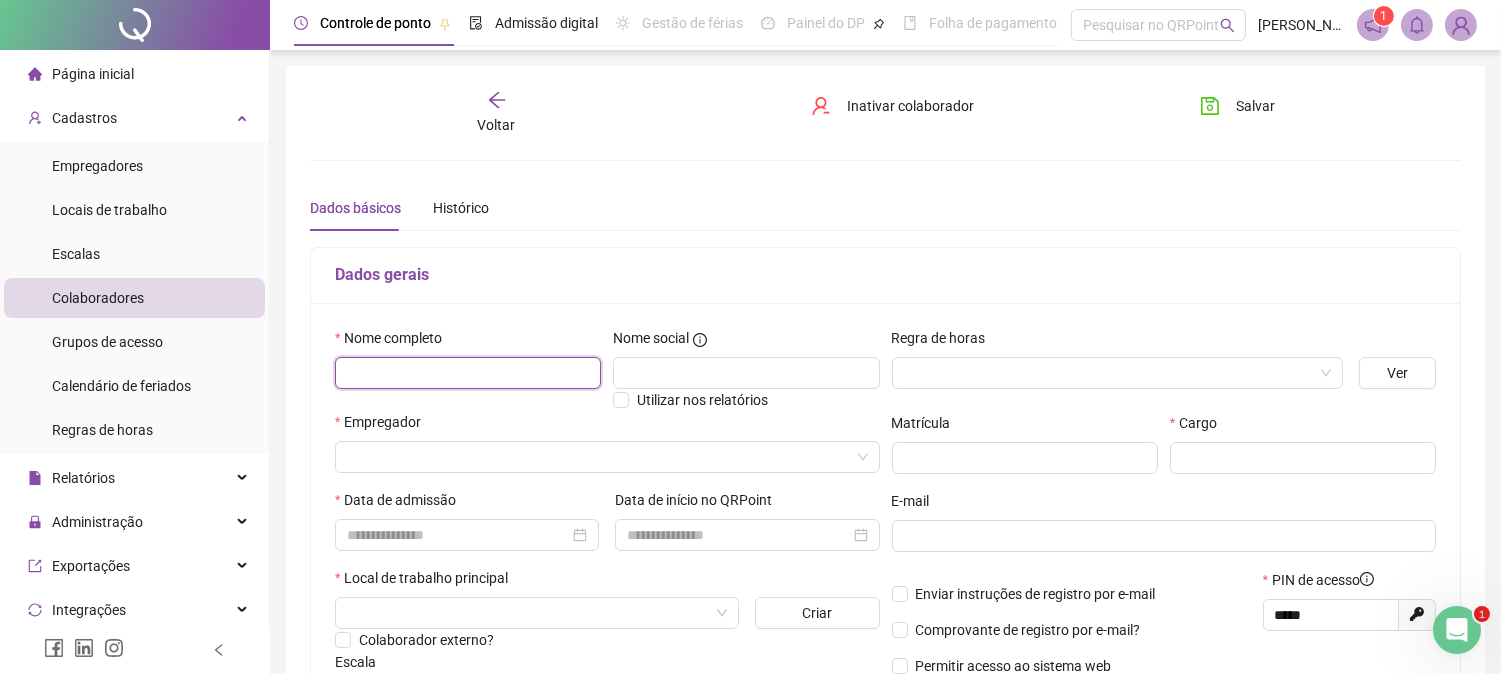 click at bounding box center [468, 373] 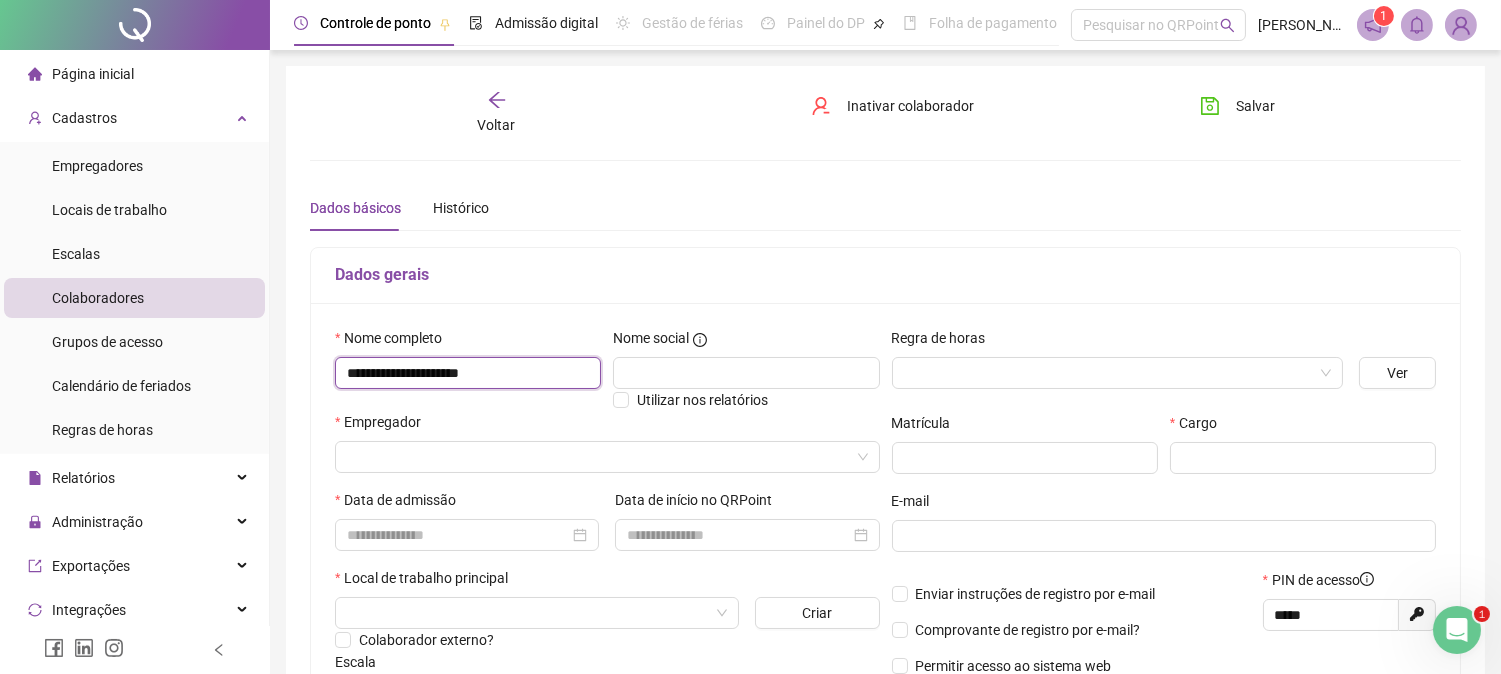 type on "**********" 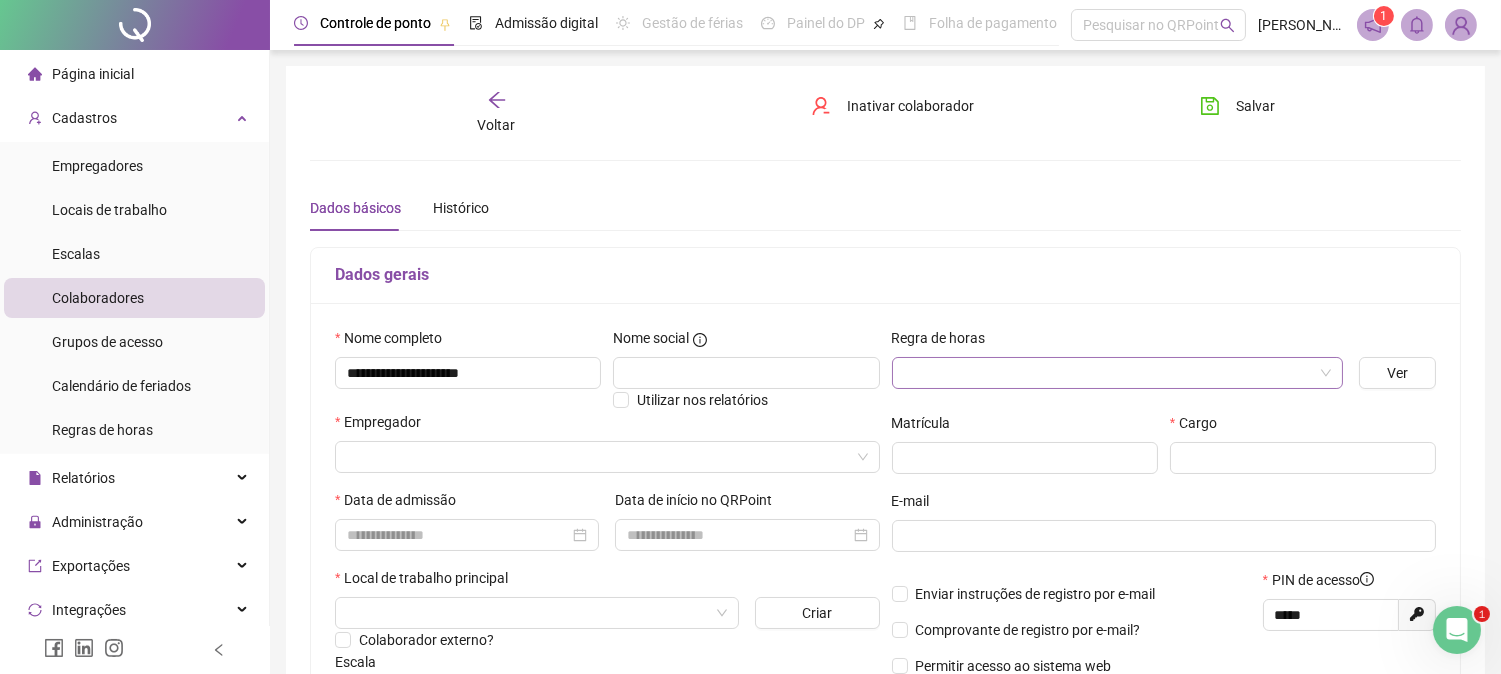 click at bounding box center (1111, 373) 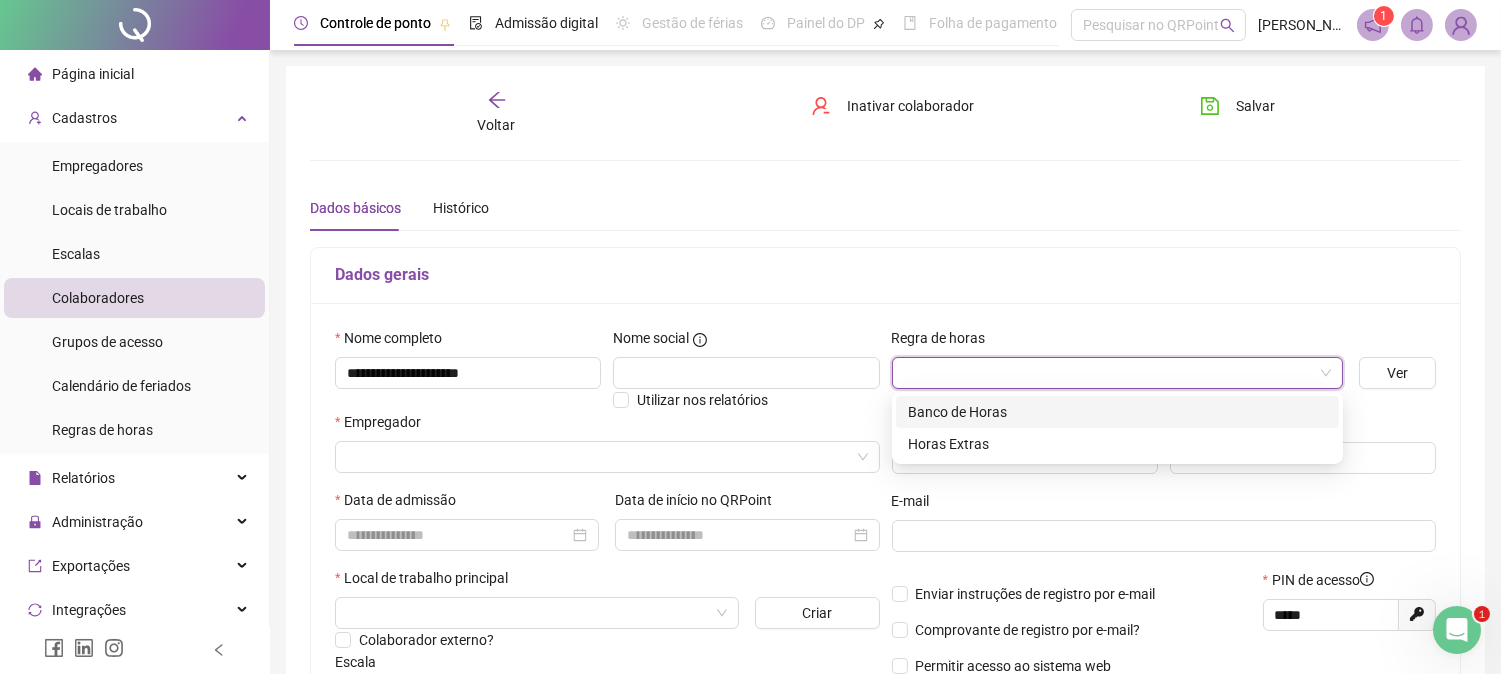click on "Banco de Horas" at bounding box center [1117, 412] 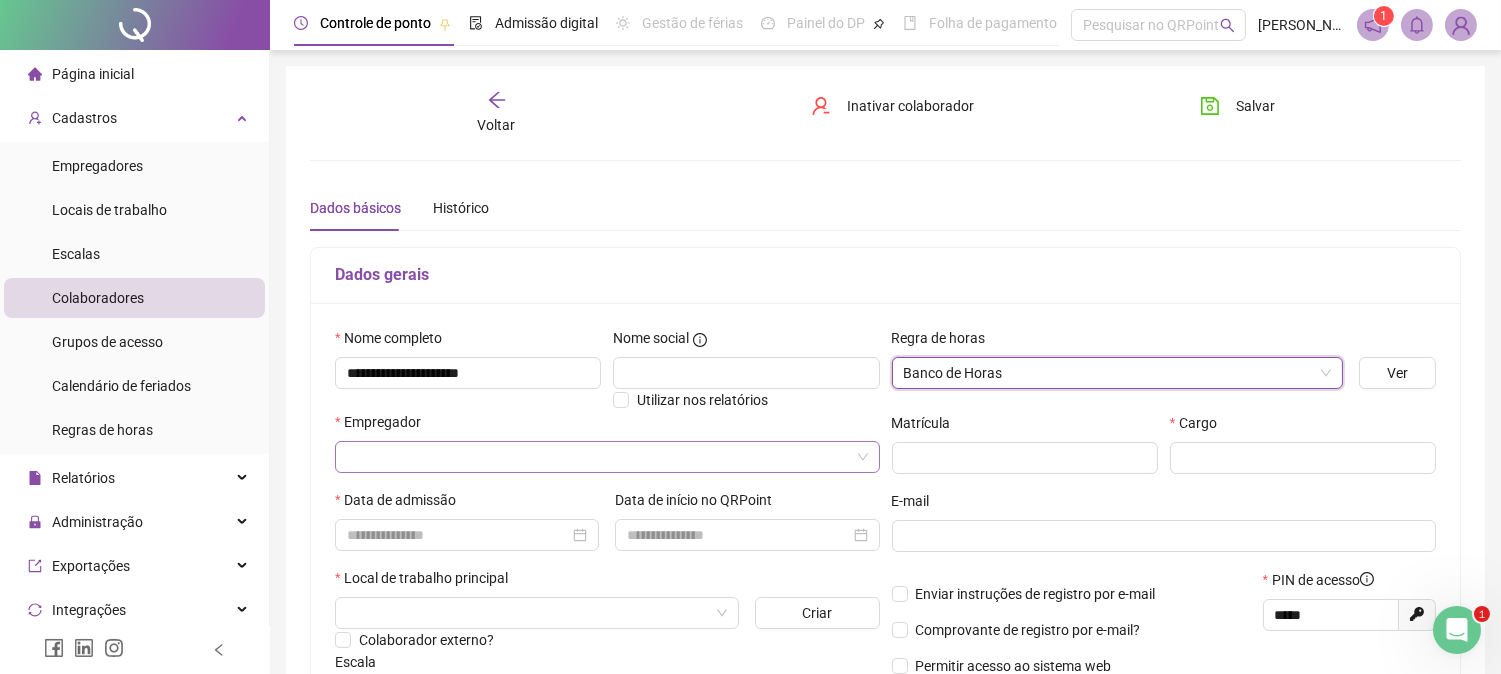 click at bounding box center (601, 457) 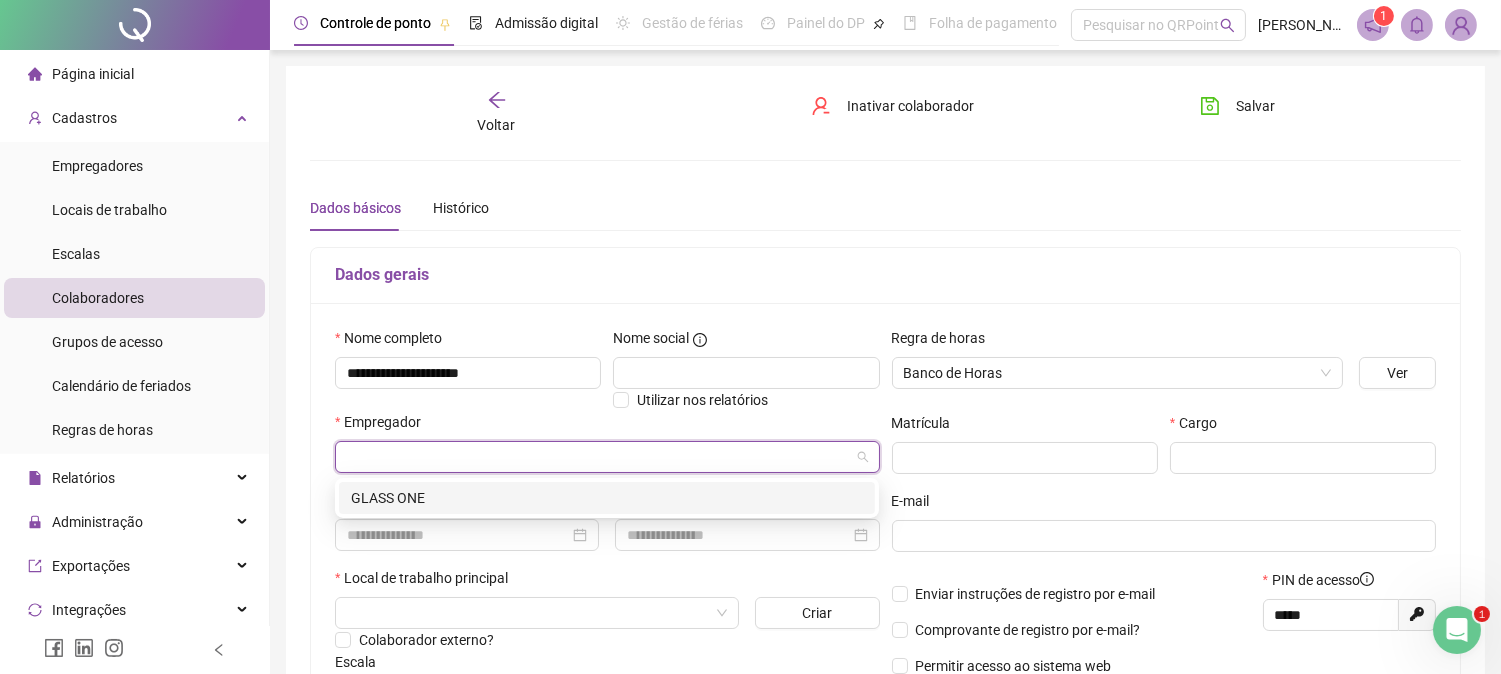 click on "GLASS ONE" at bounding box center [607, 498] 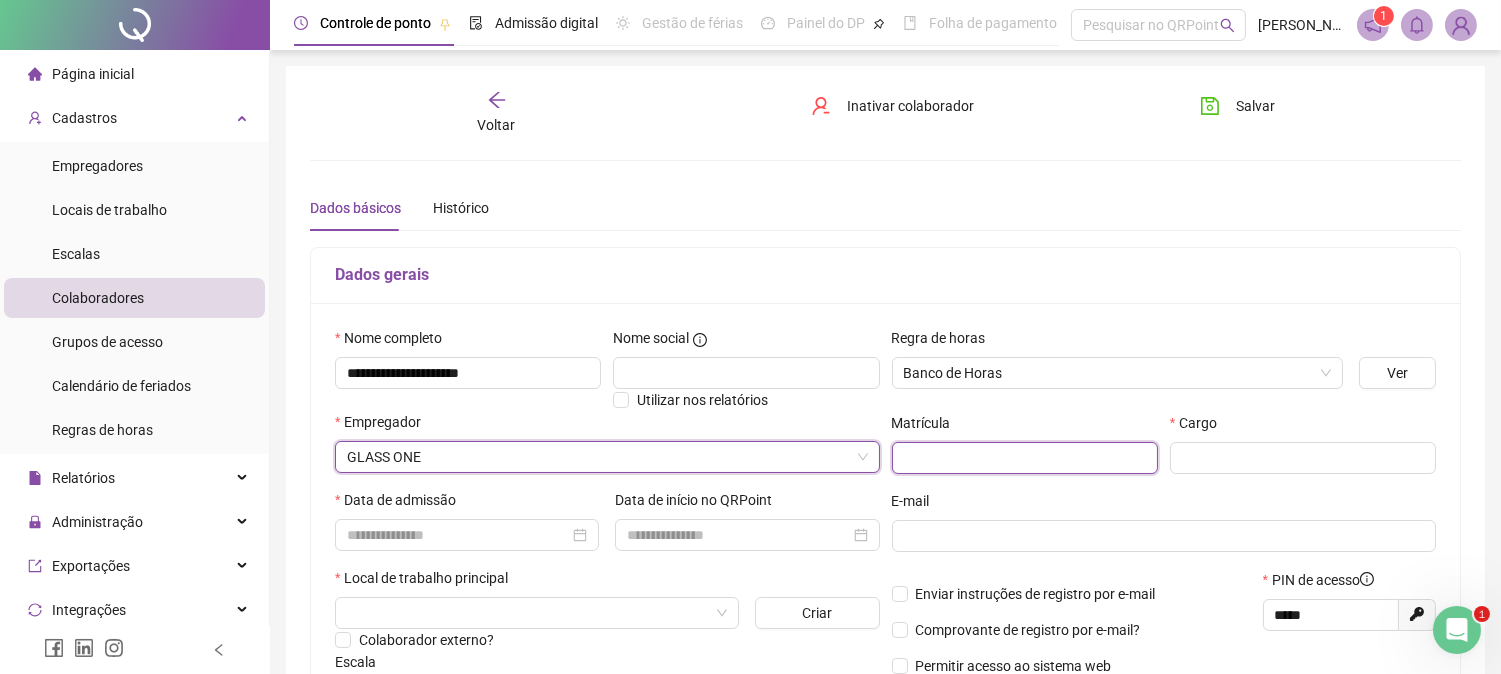 click at bounding box center (1025, 458) 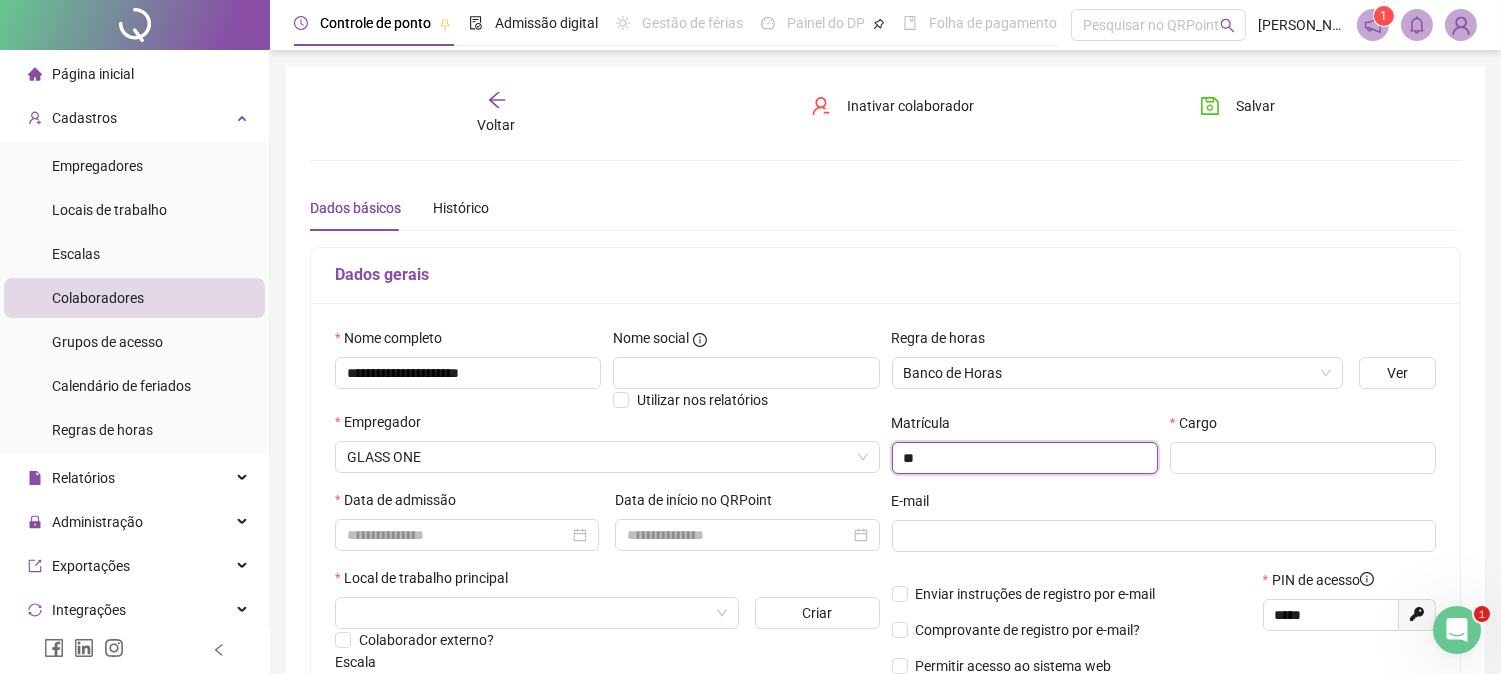type on "**" 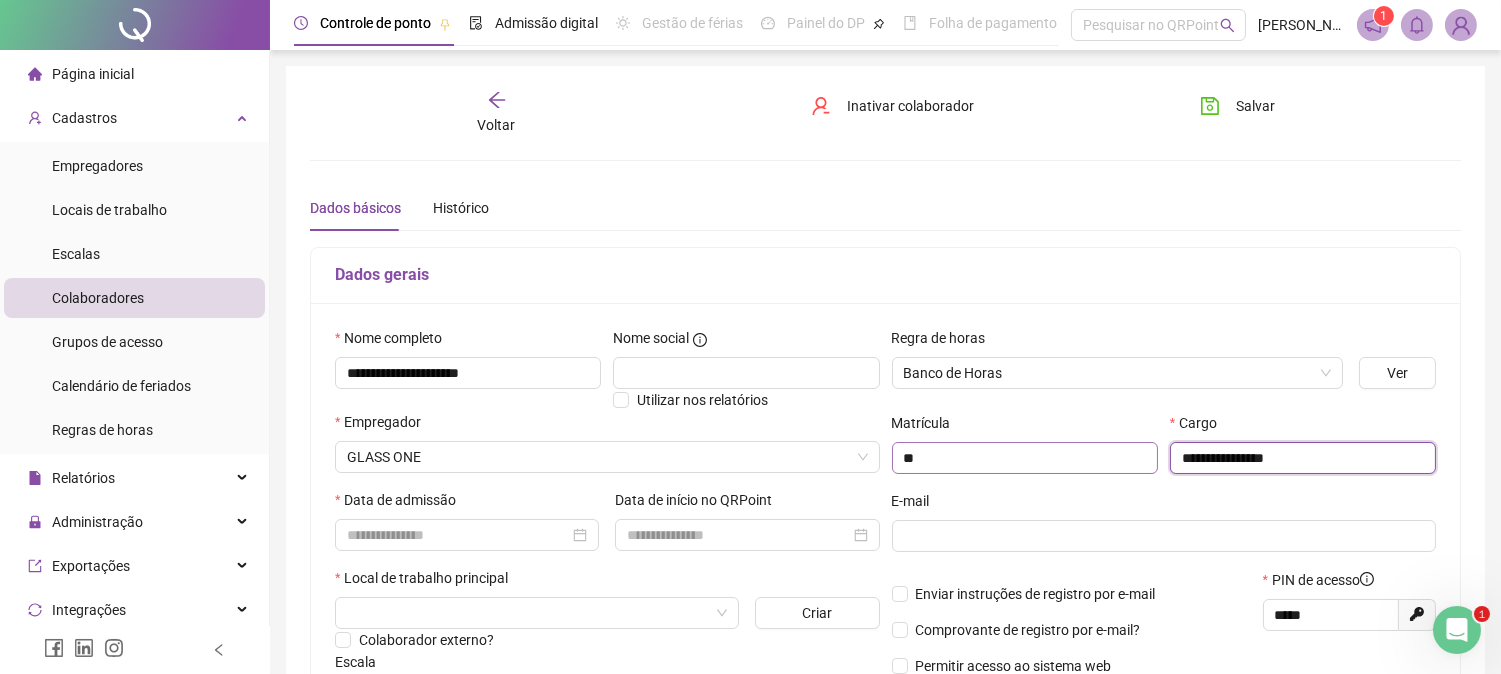 type on "**********" 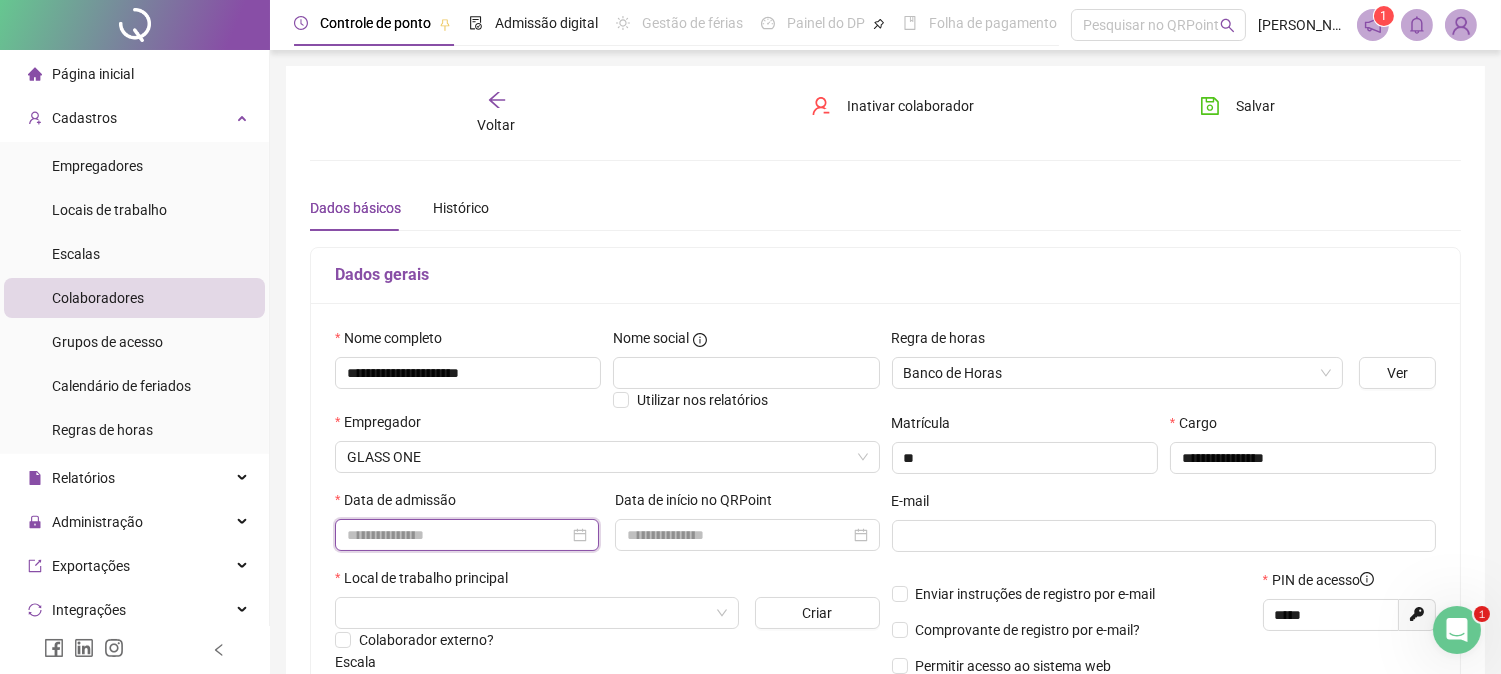 click at bounding box center [458, 535] 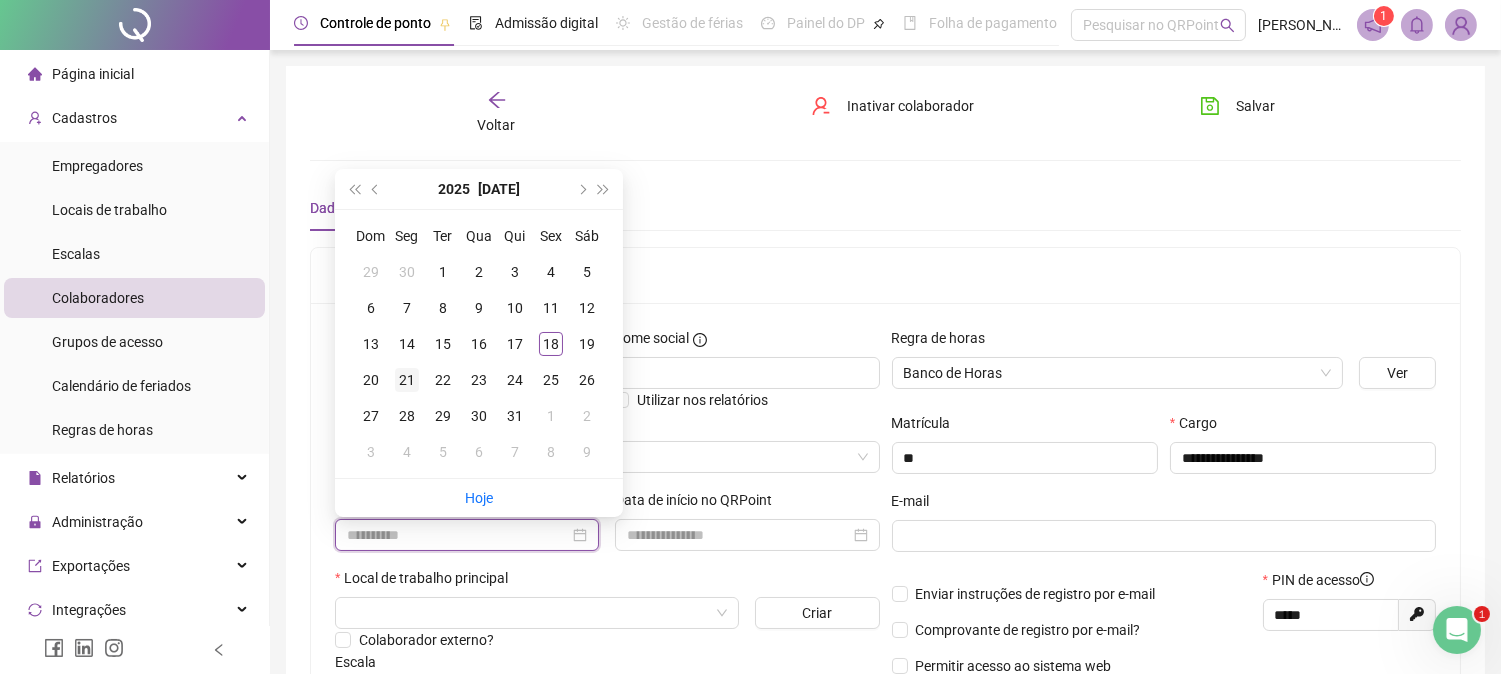 type on "**********" 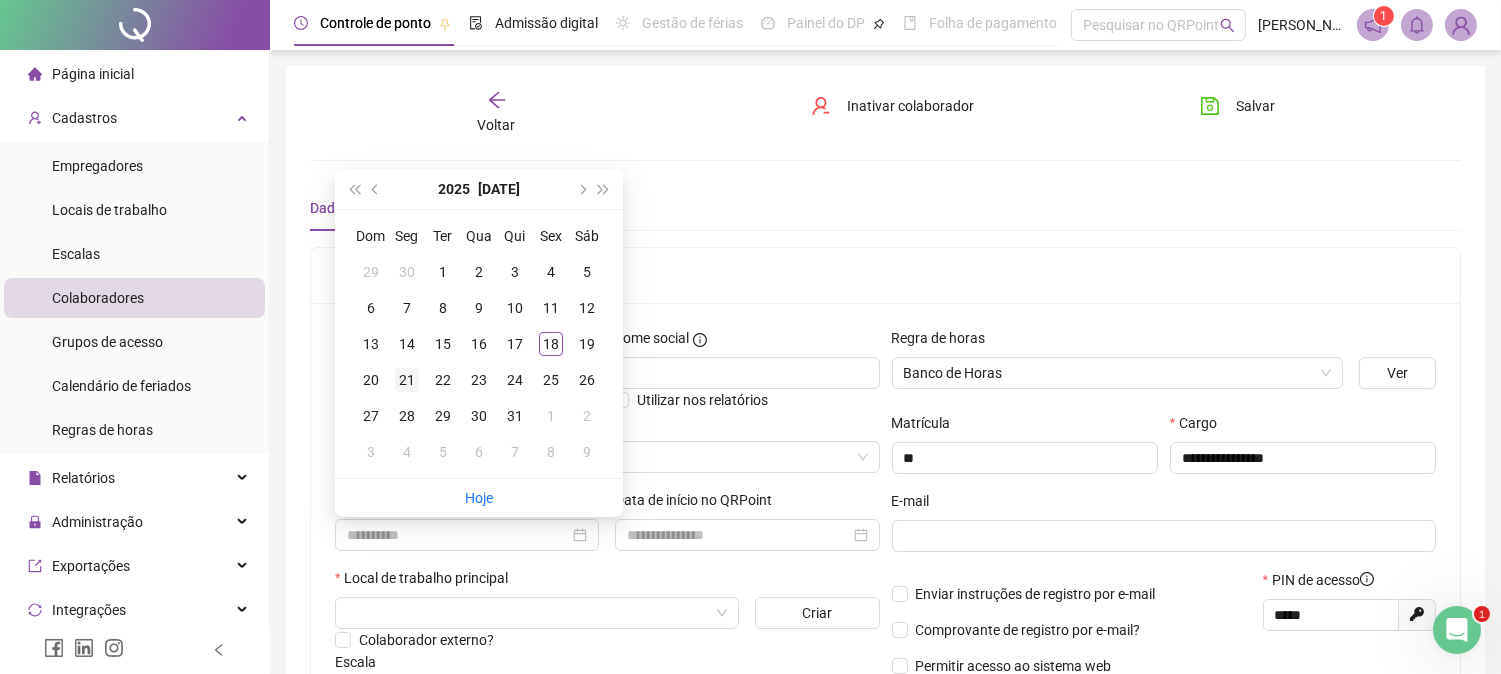 click on "21" at bounding box center [407, 380] 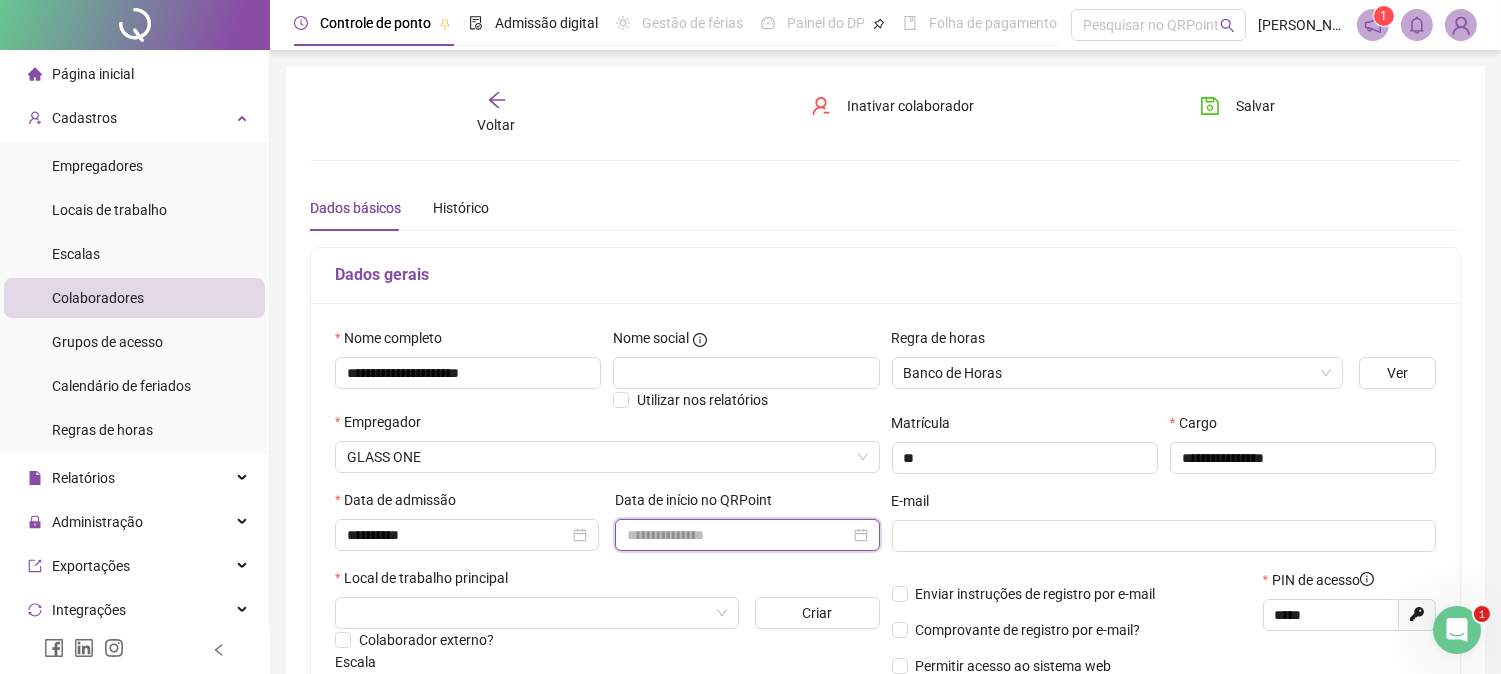 click at bounding box center (738, 535) 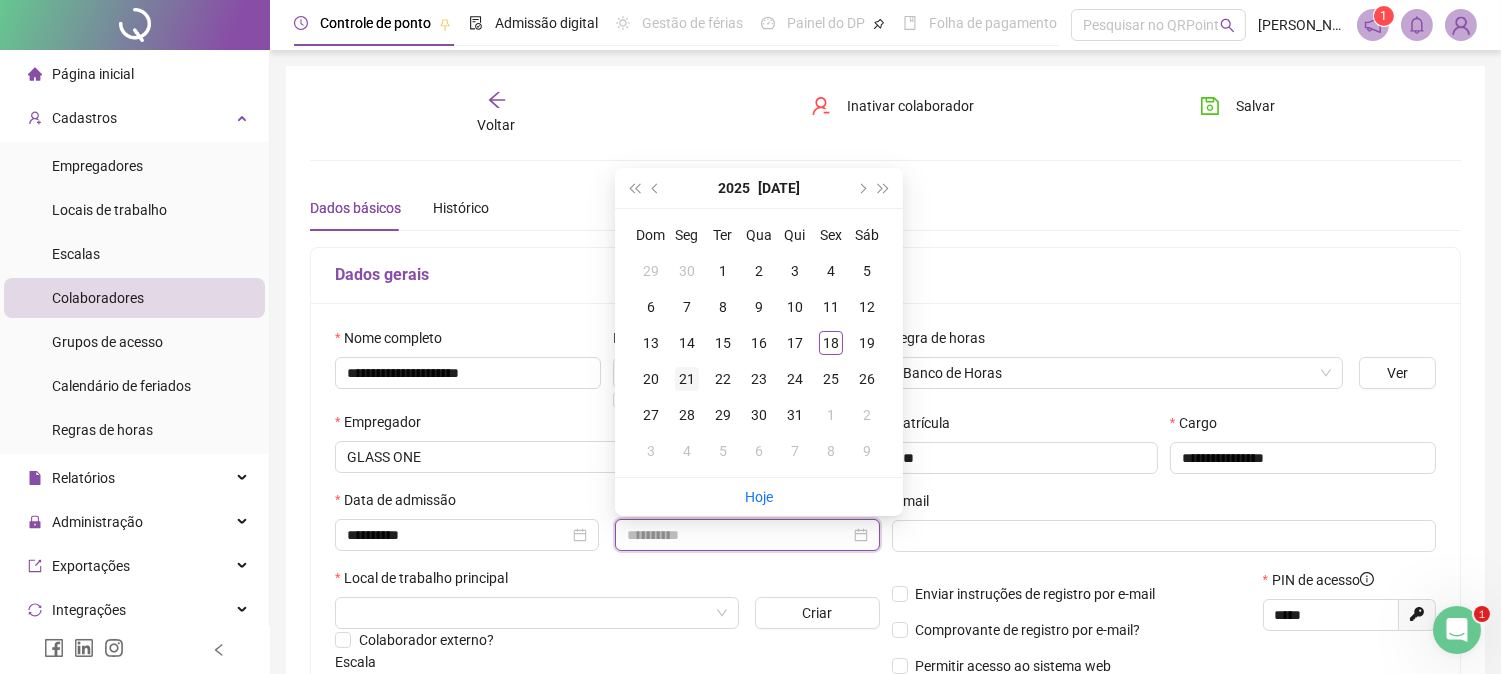 type on "**********" 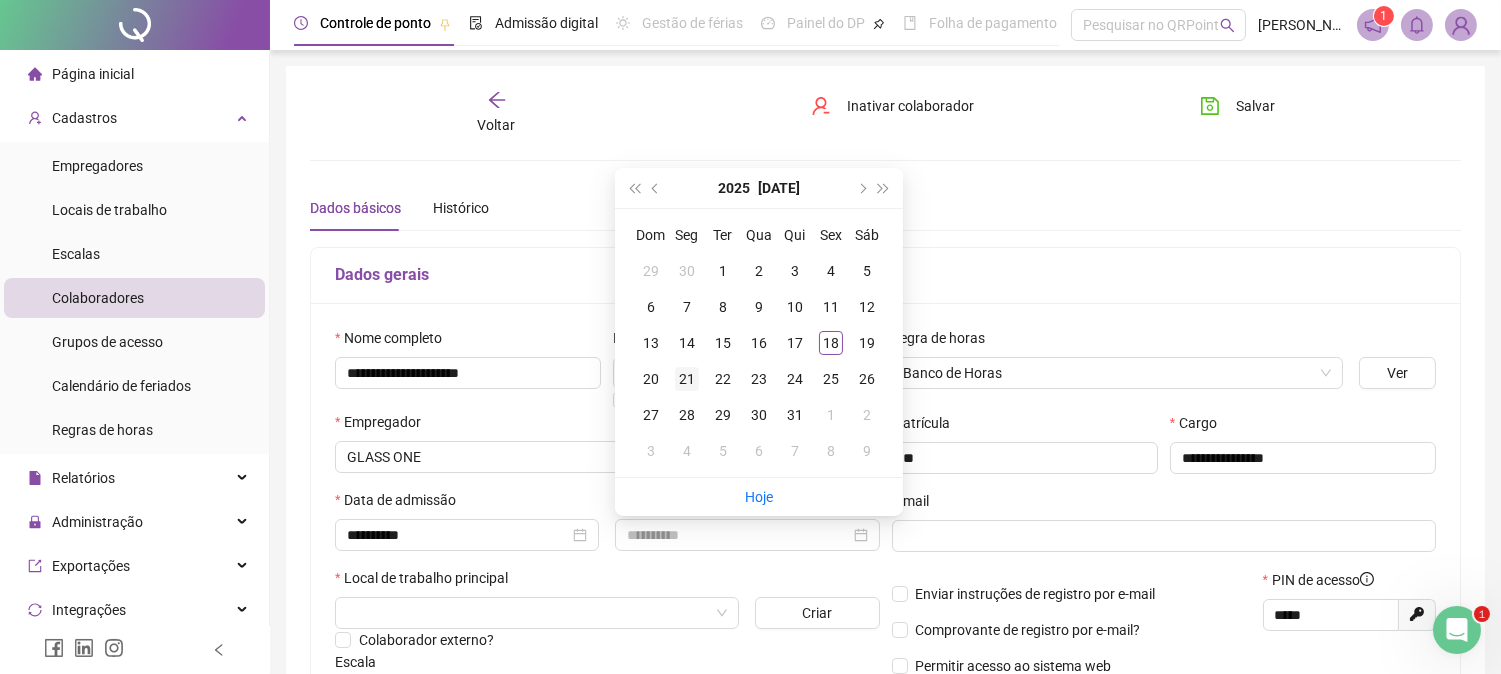 click on "21" at bounding box center (687, 379) 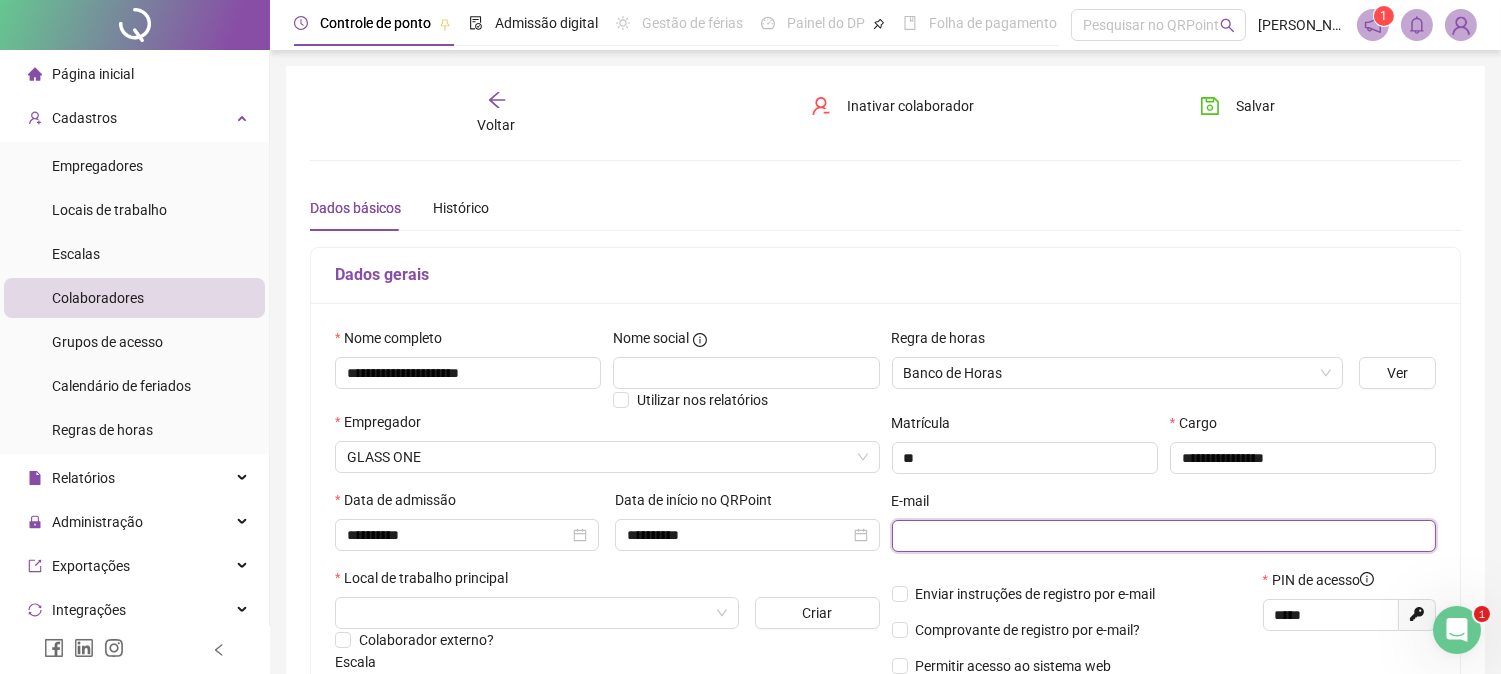 click at bounding box center (1162, 536) 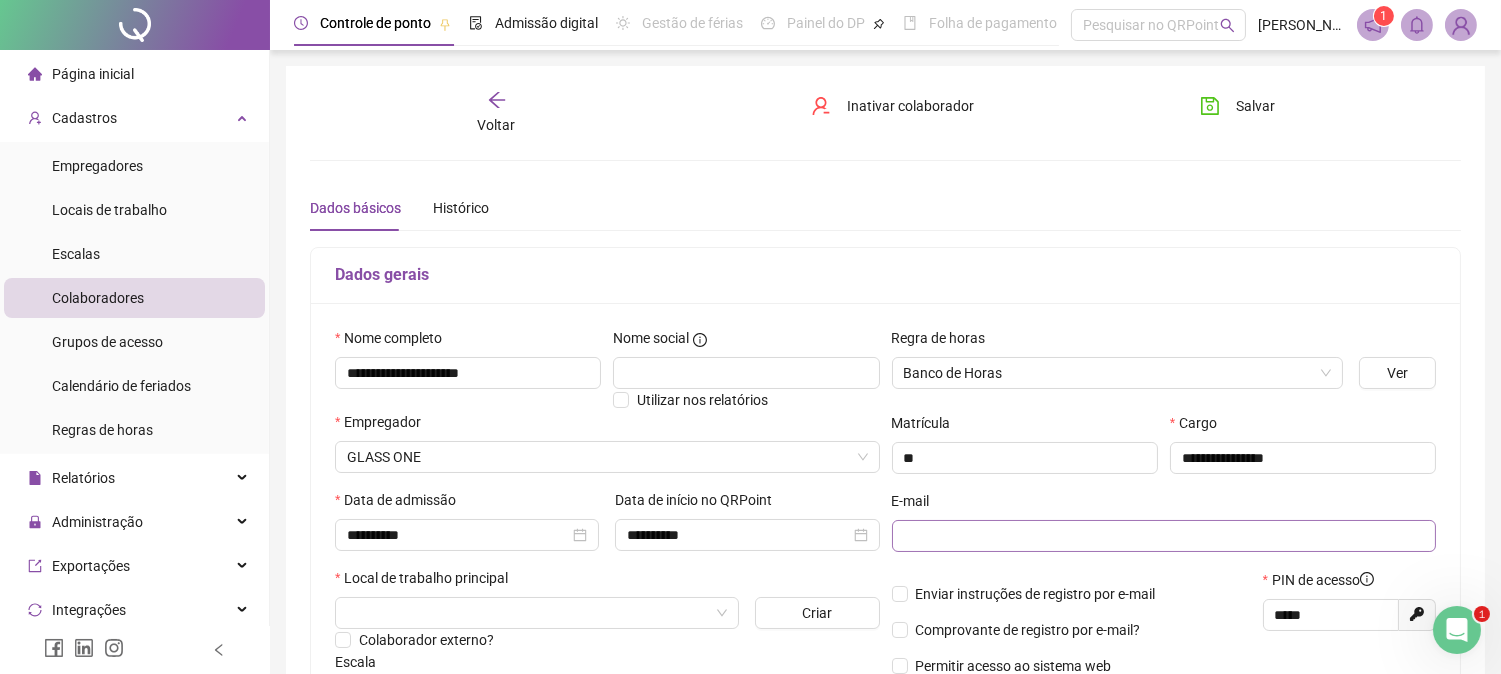 click at bounding box center (1164, 536) 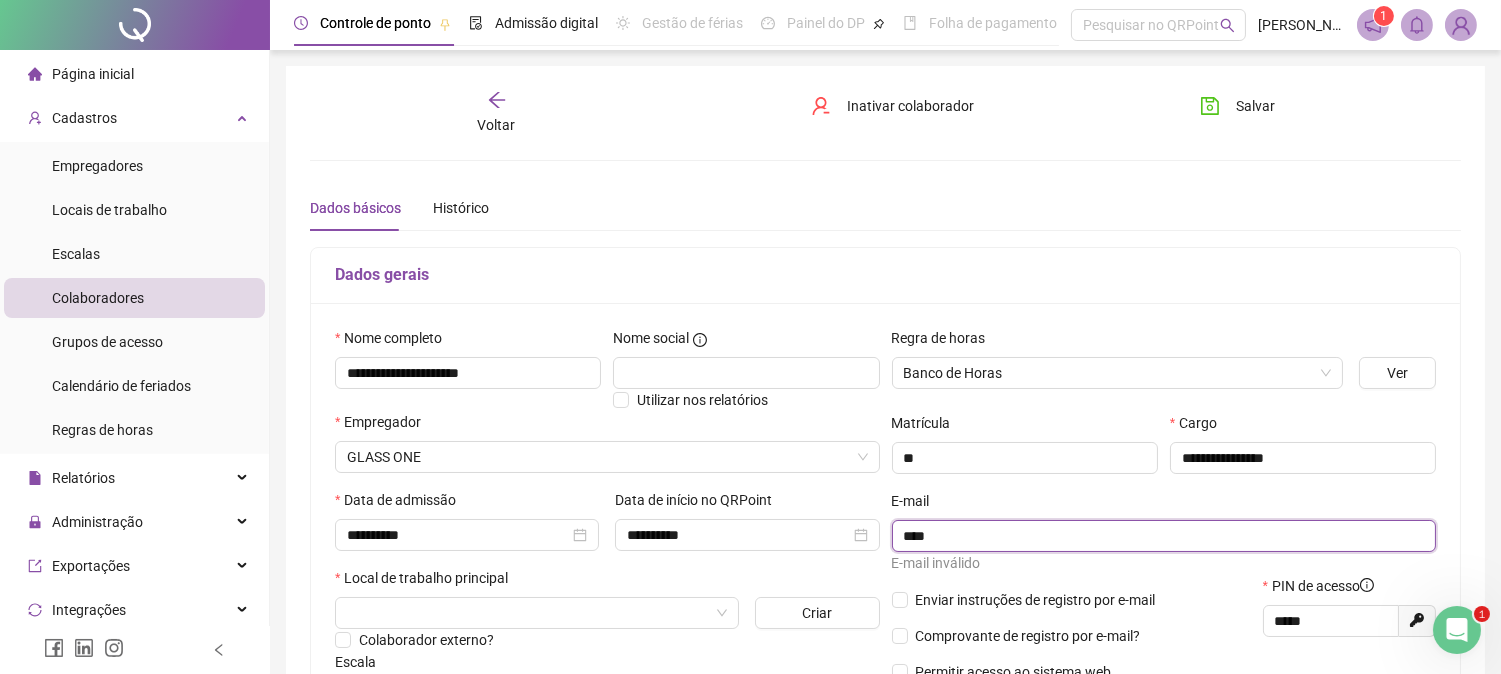 click on "****" at bounding box center [1162, 536] 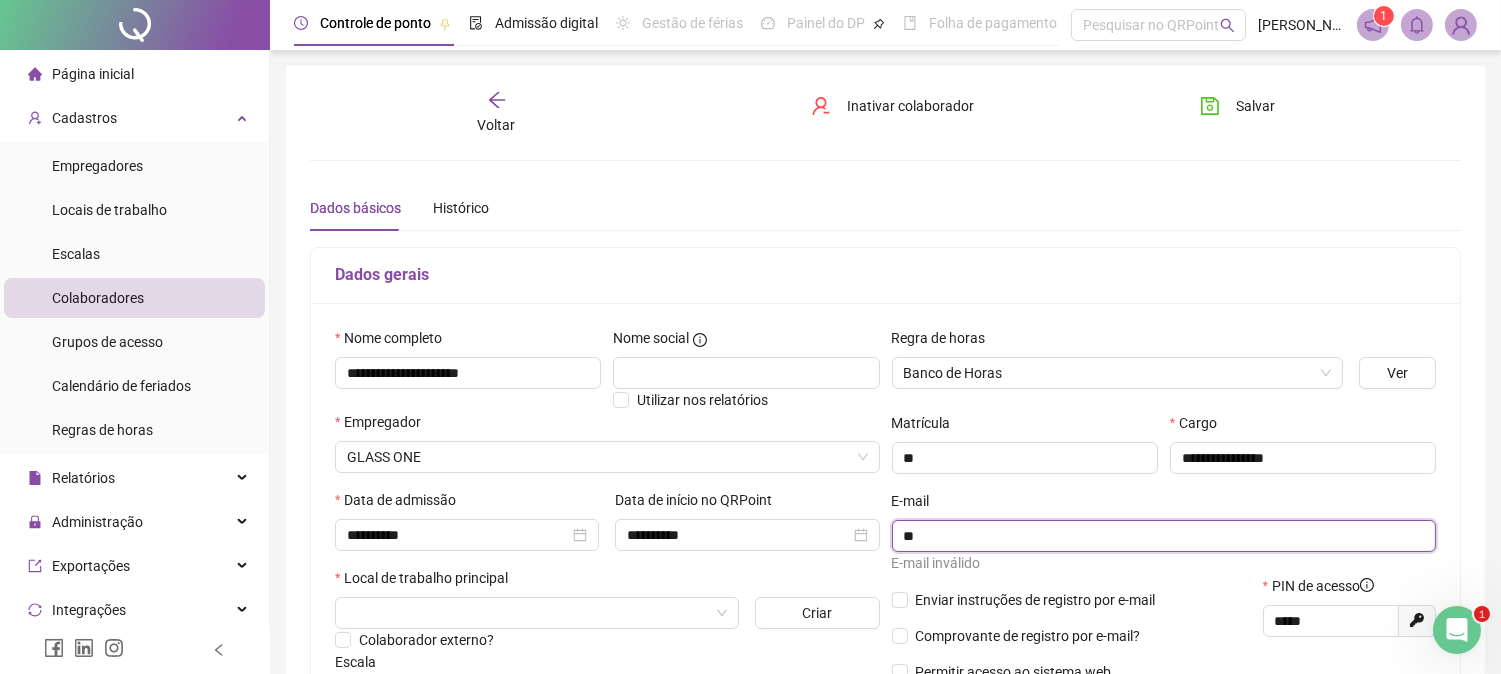 type on "*" 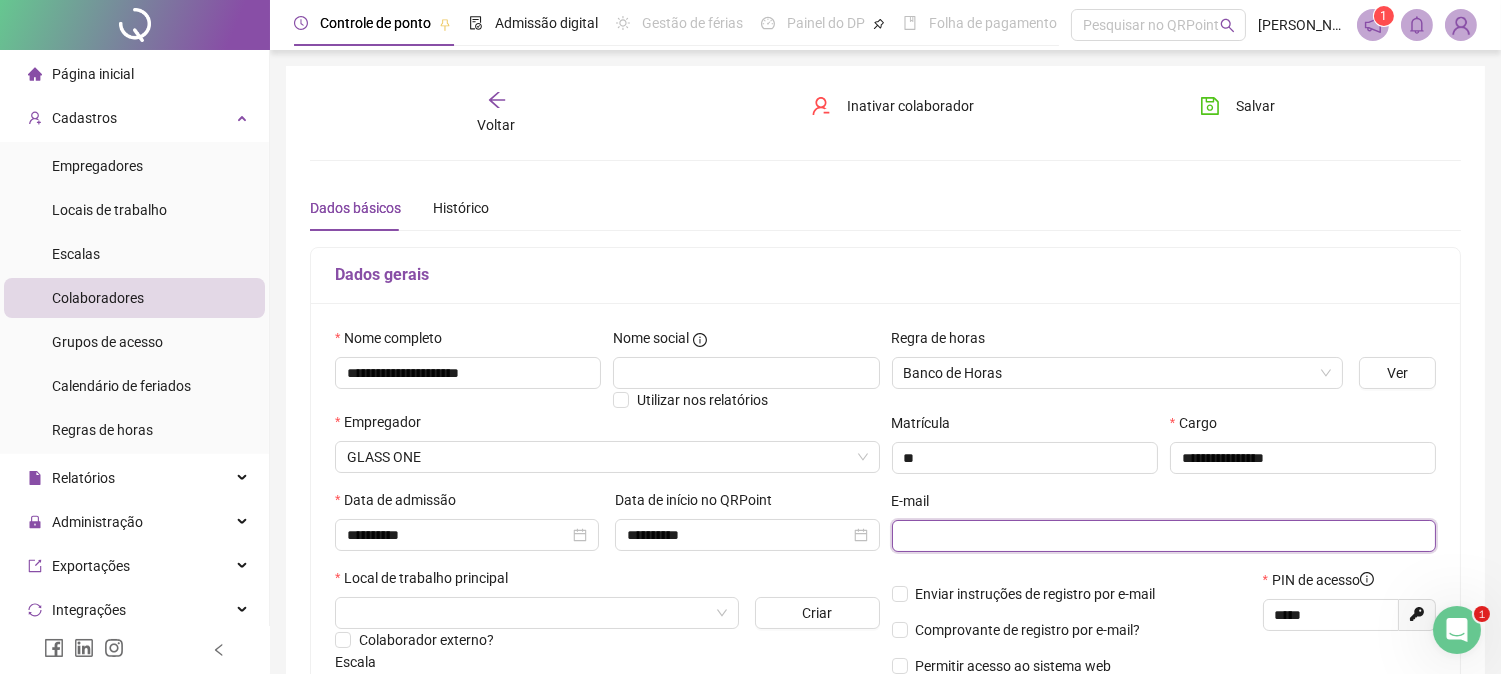 paste on "**********" 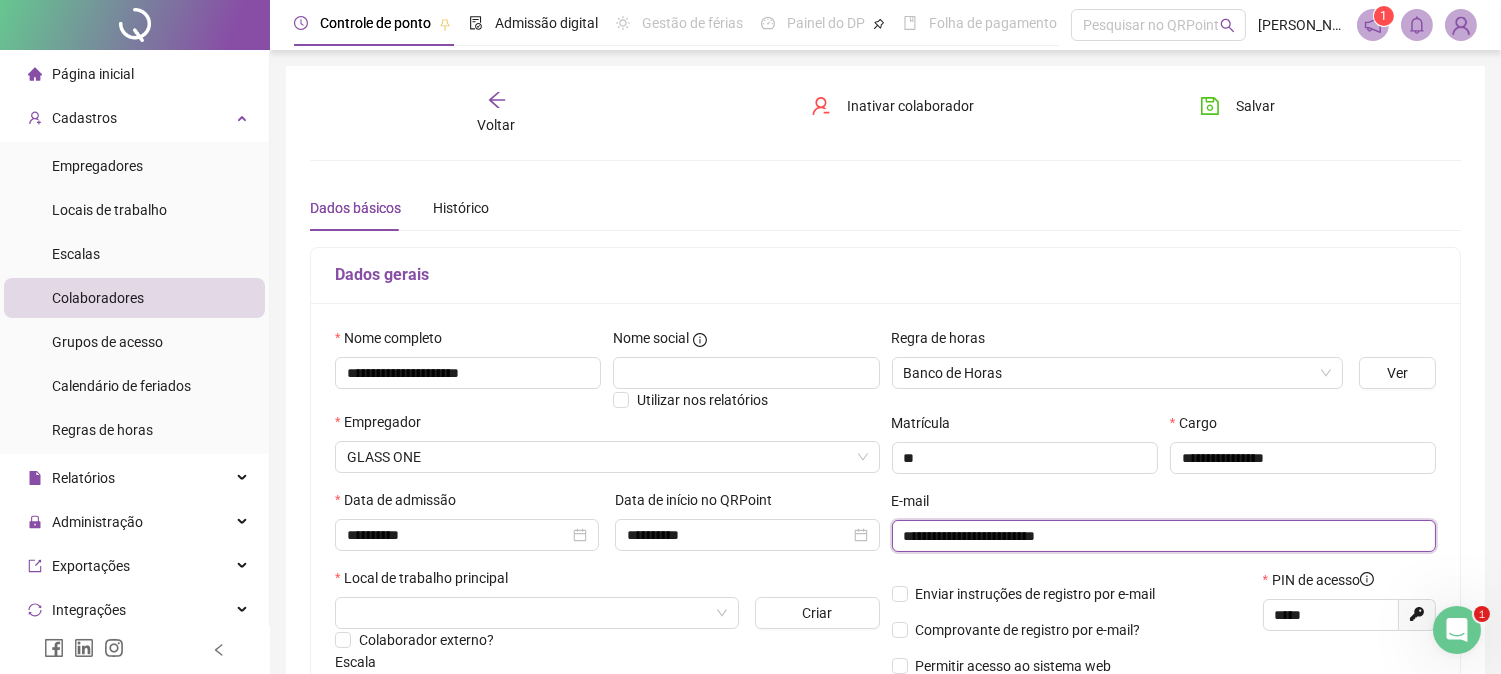 type on "**********" 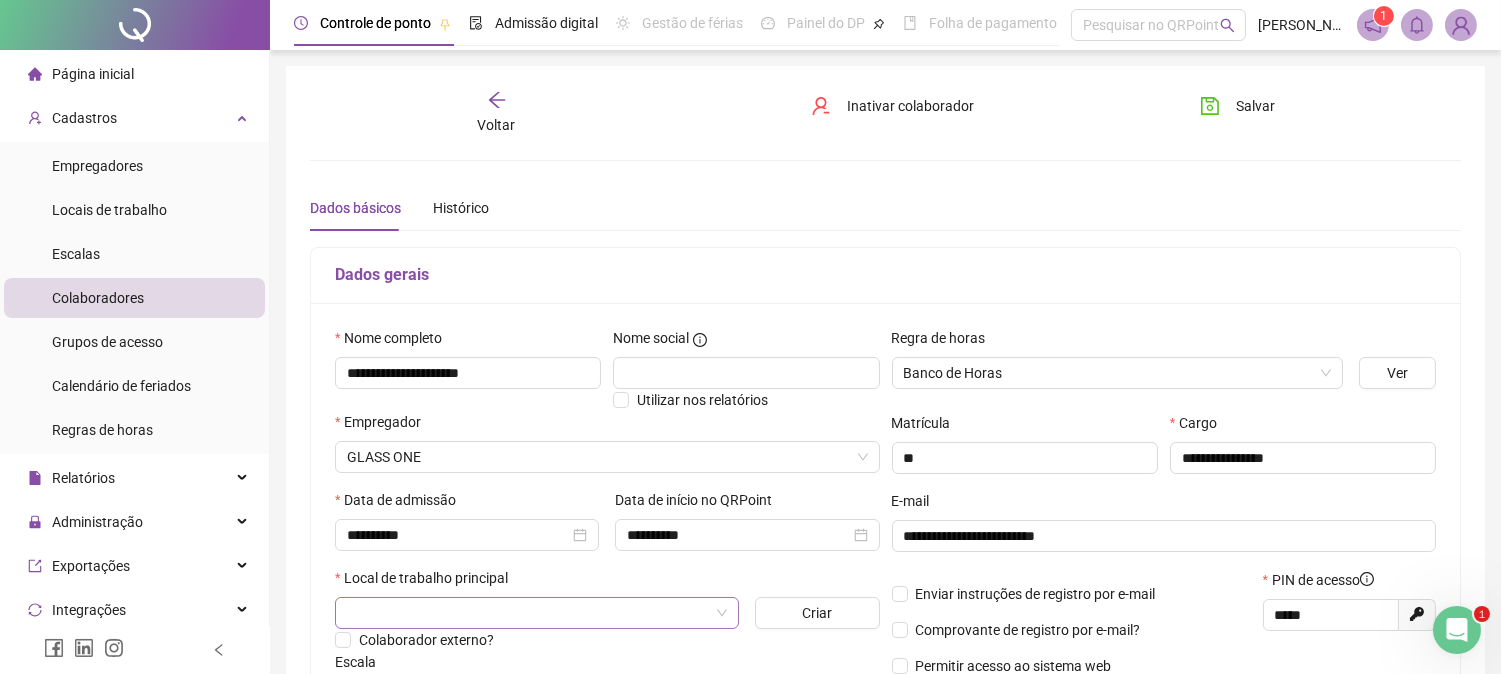 click at bounding box center [531, 613] 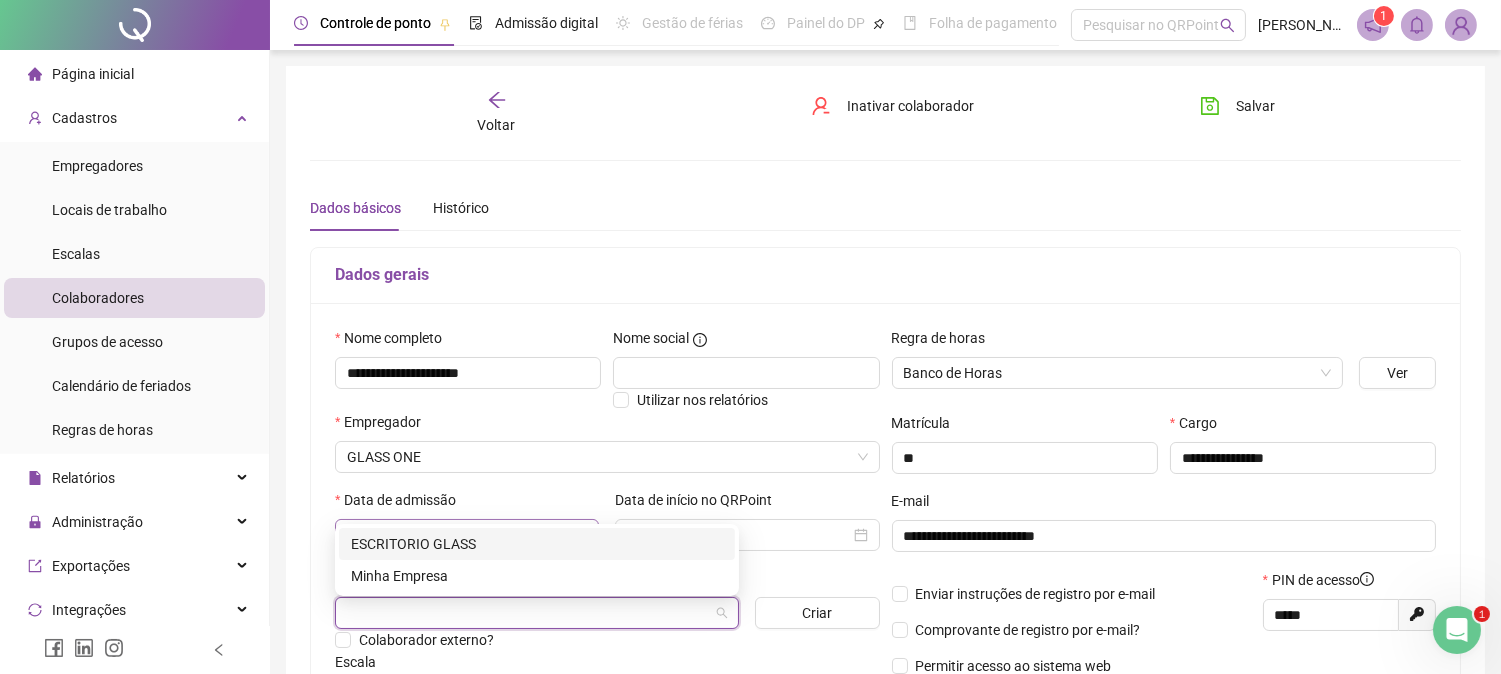 click on "ESCRITORIO GLASS" at bounding box center [537, 544] 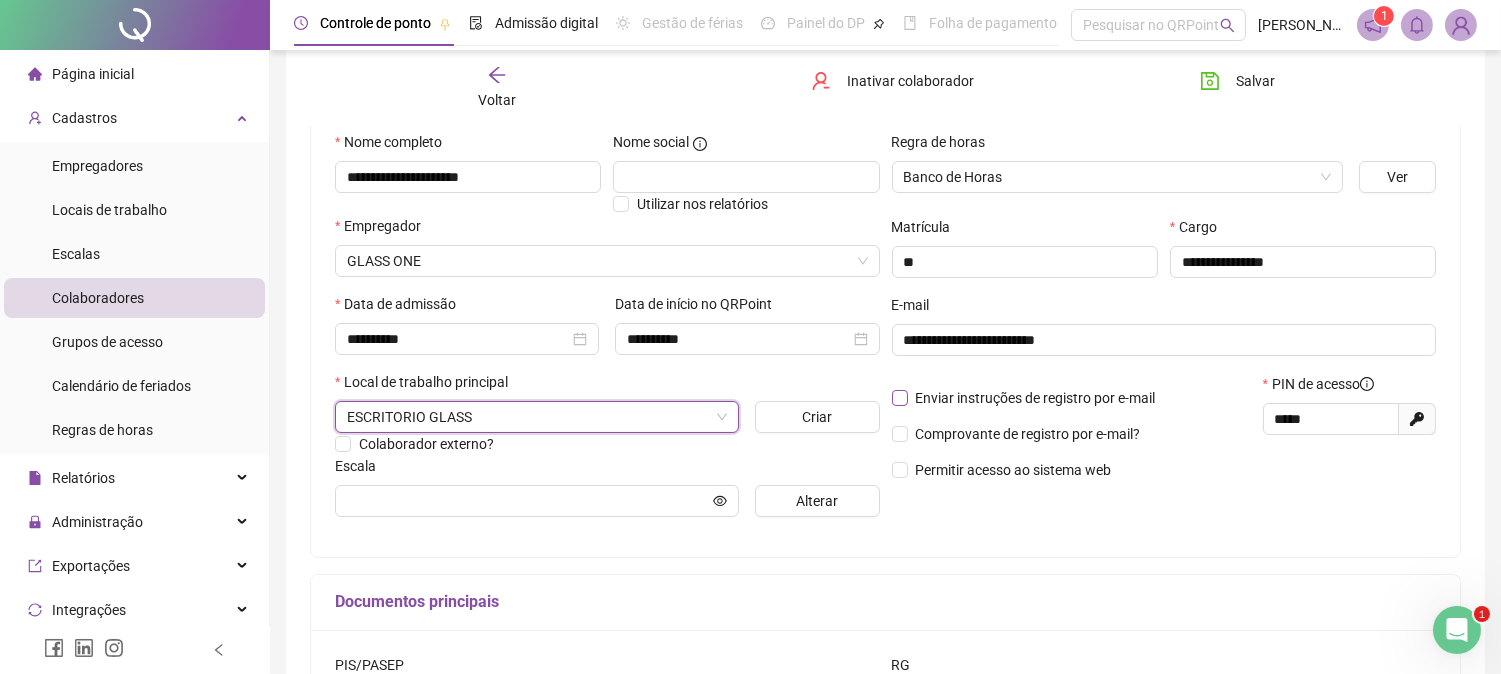 scroll, scrollTop: 222, scrollLeft: 0, axis: vertical 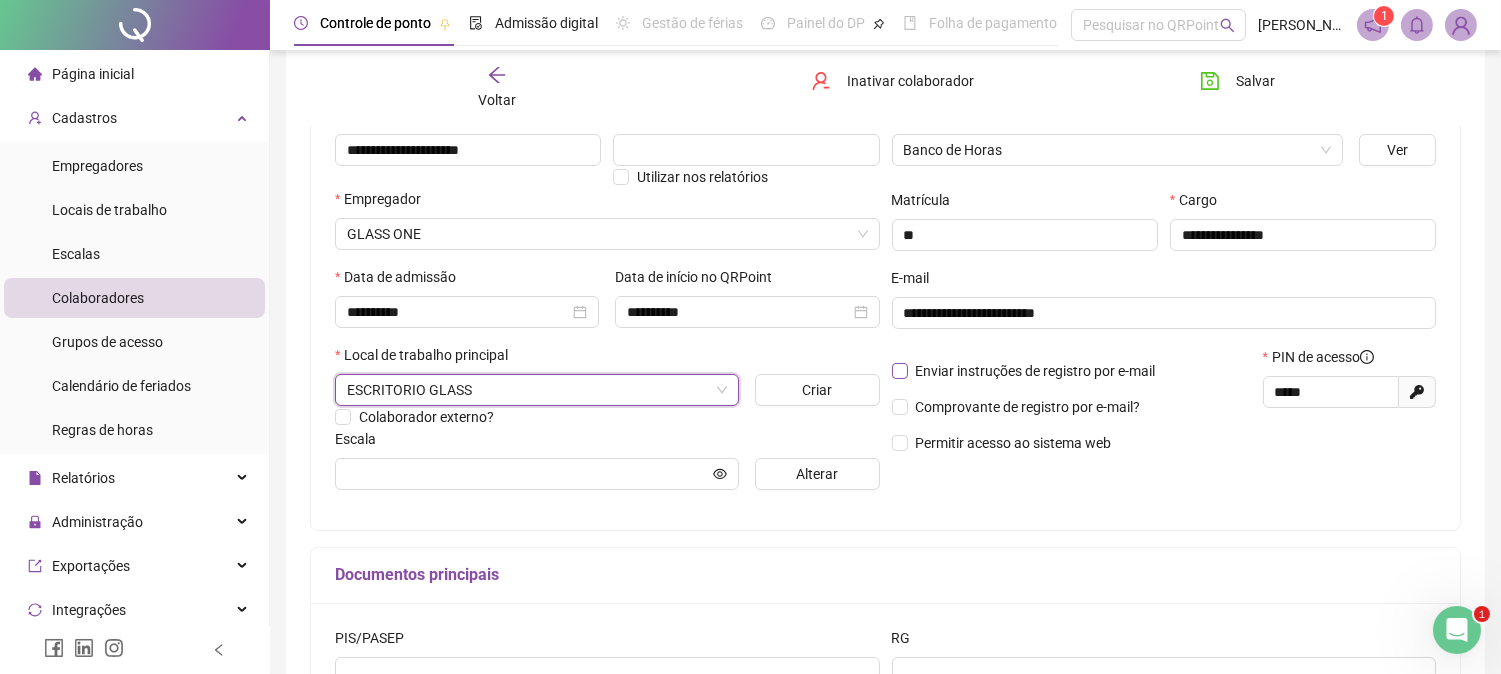 click on "Enviar instruções de registro por e-mail" at bounding box center [1036, 371] 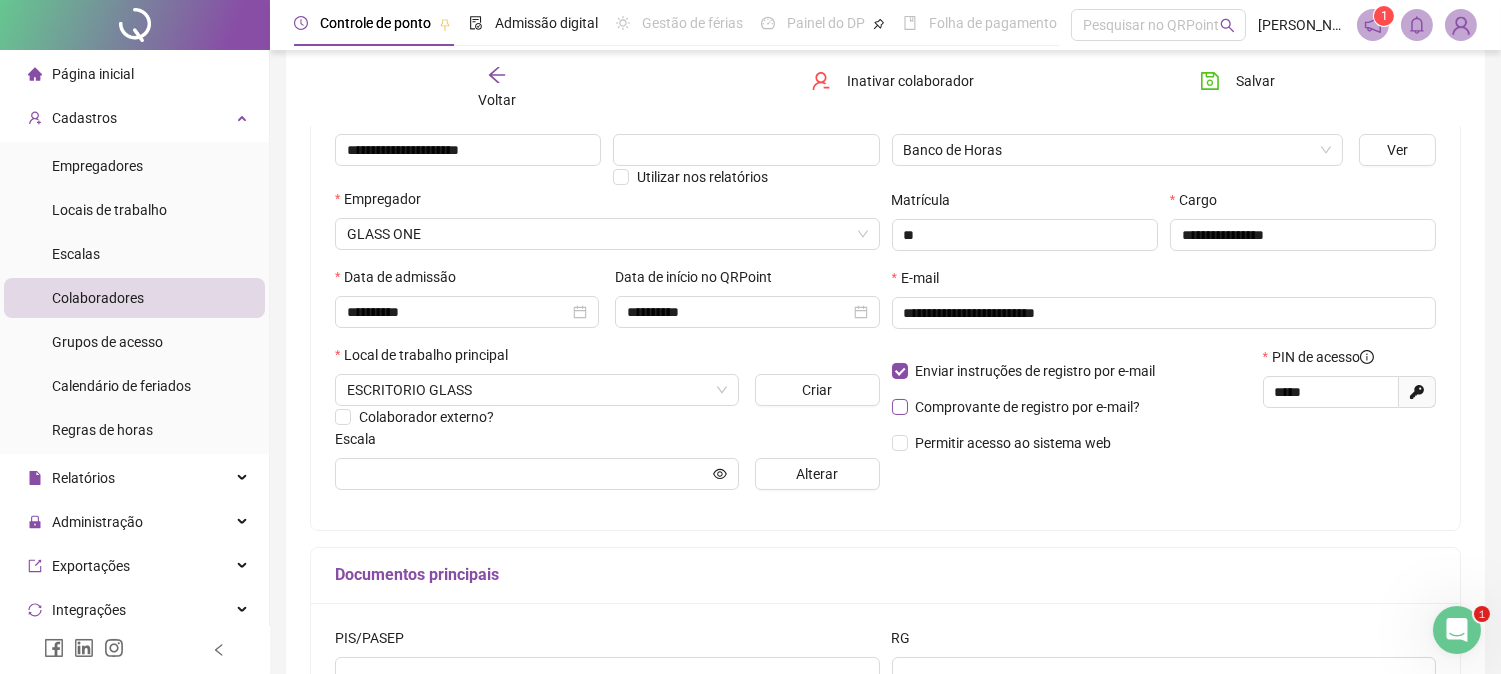 click on "Comprovante de registro por e-mail?" at bounding box center [1028, 407] 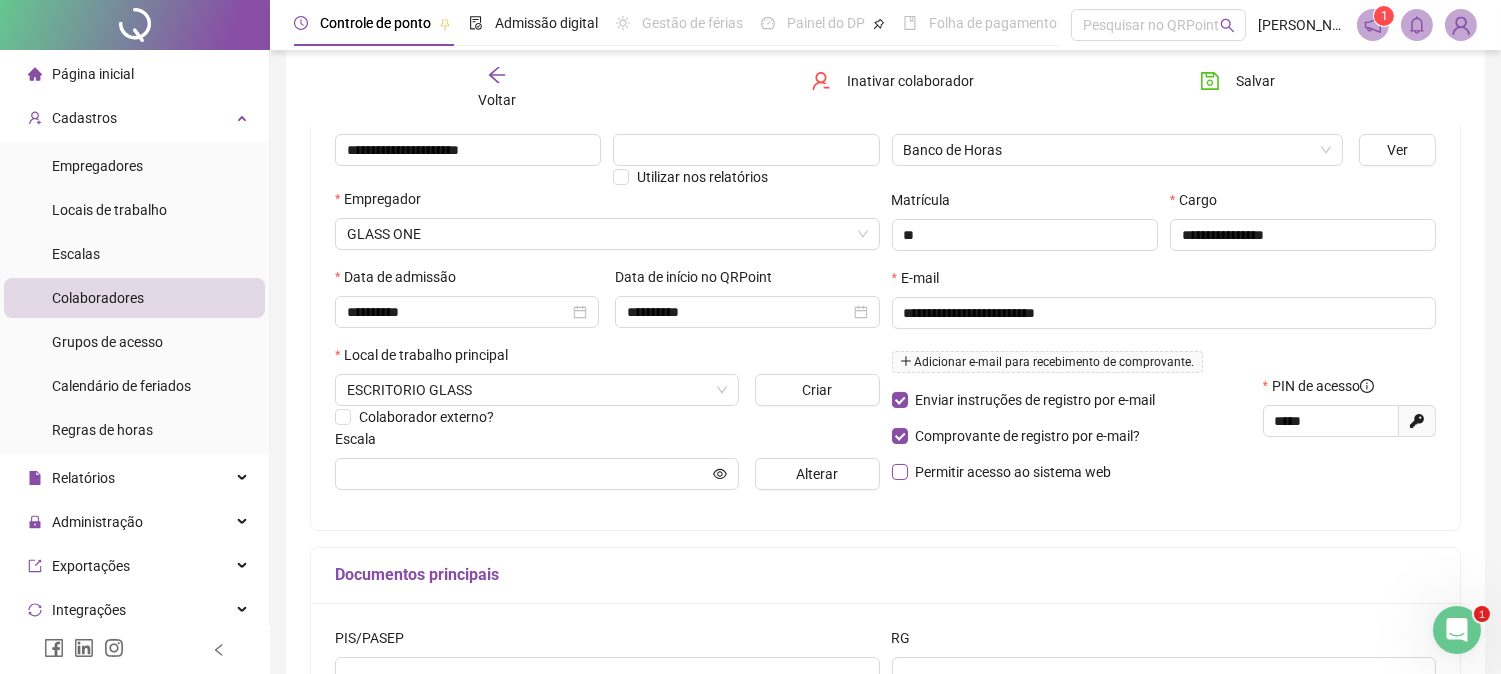click on "Permitir acesso ao sistema web" at bounding box center [1014, 472] 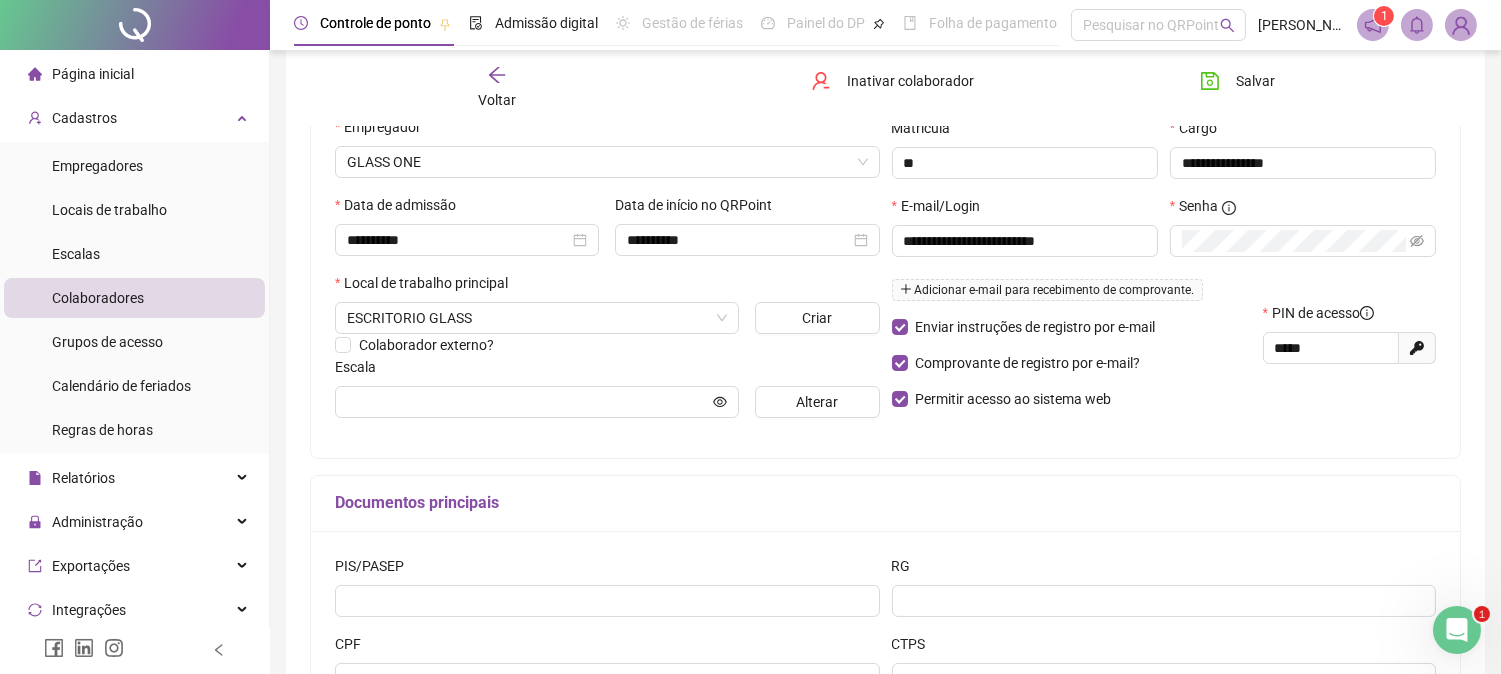 scroll, scrollTop: 333, scrollLeft: 0, axis: vertical 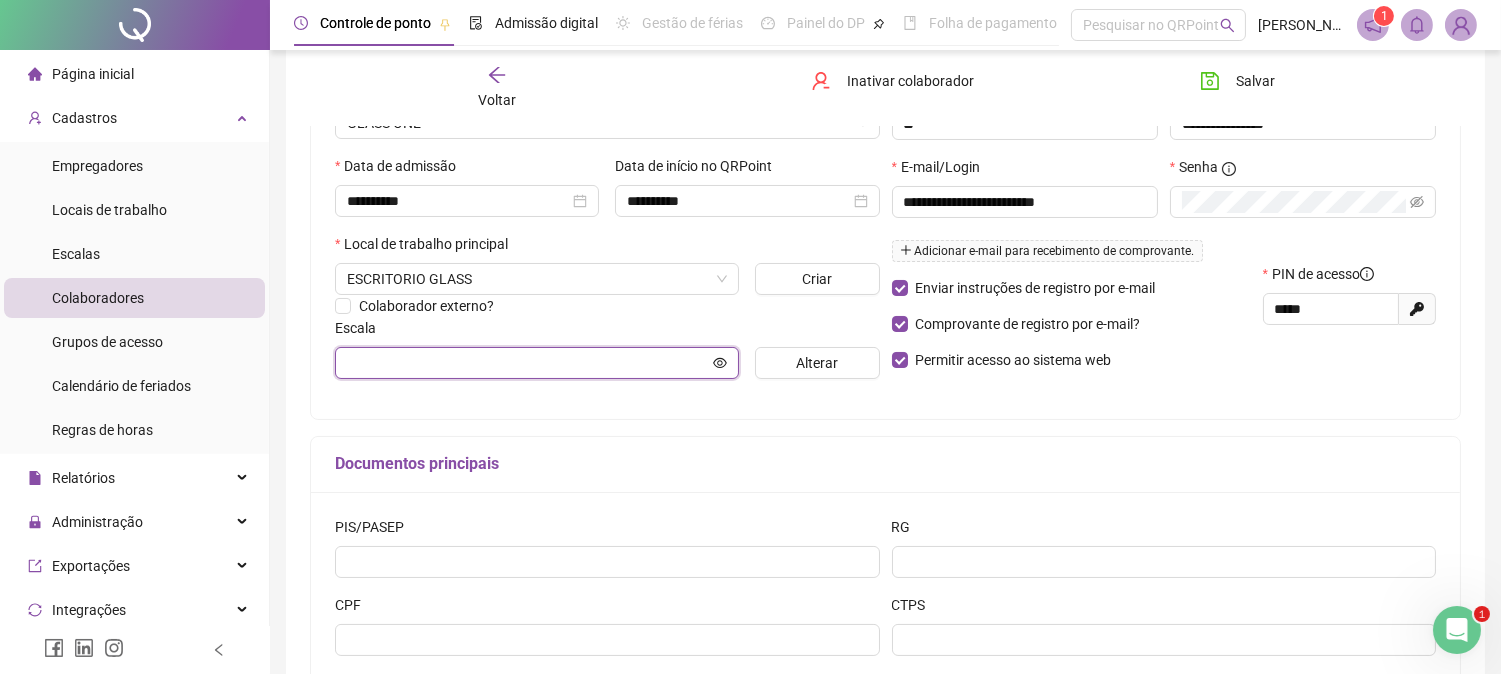 click at bounding box center (528, 363) 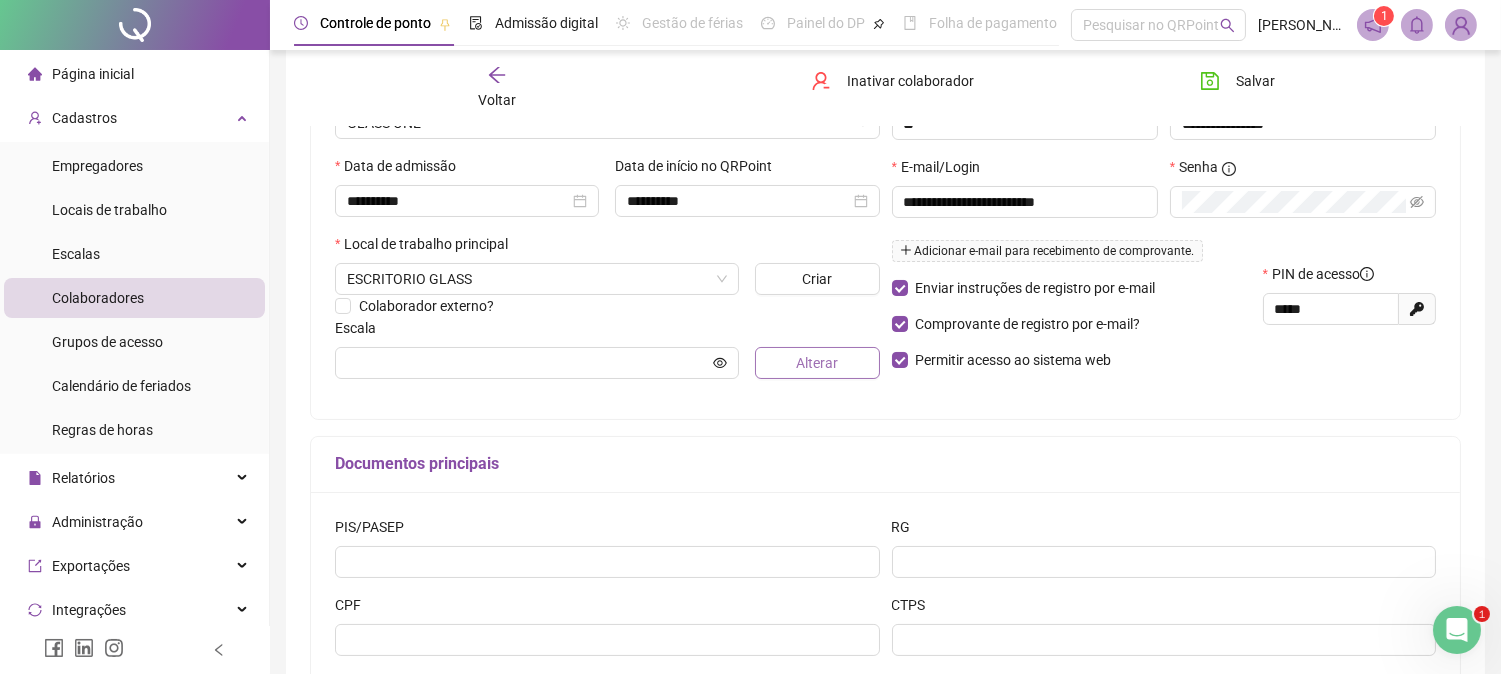 click on "Alterar" at bounding box center (817, 363) 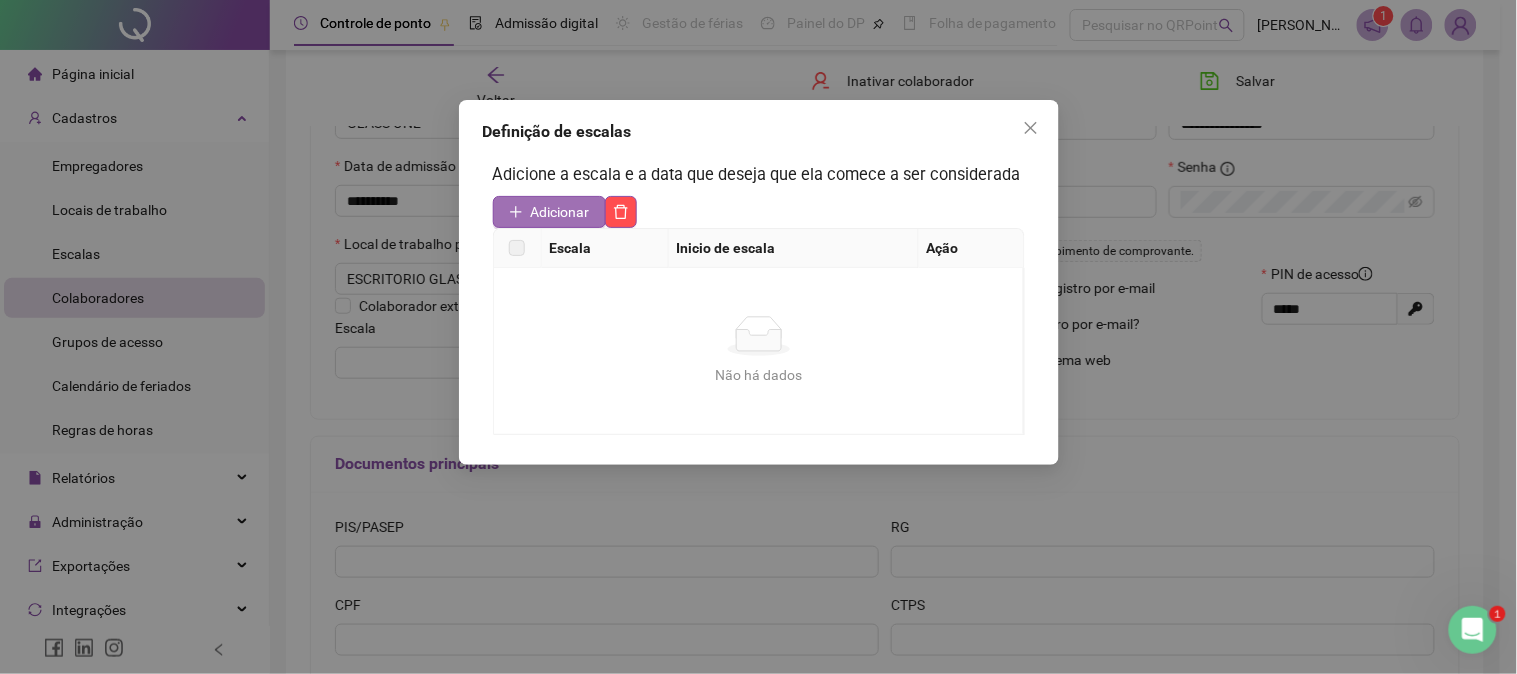click on "Adicionar" at bounding box center [549, 212] 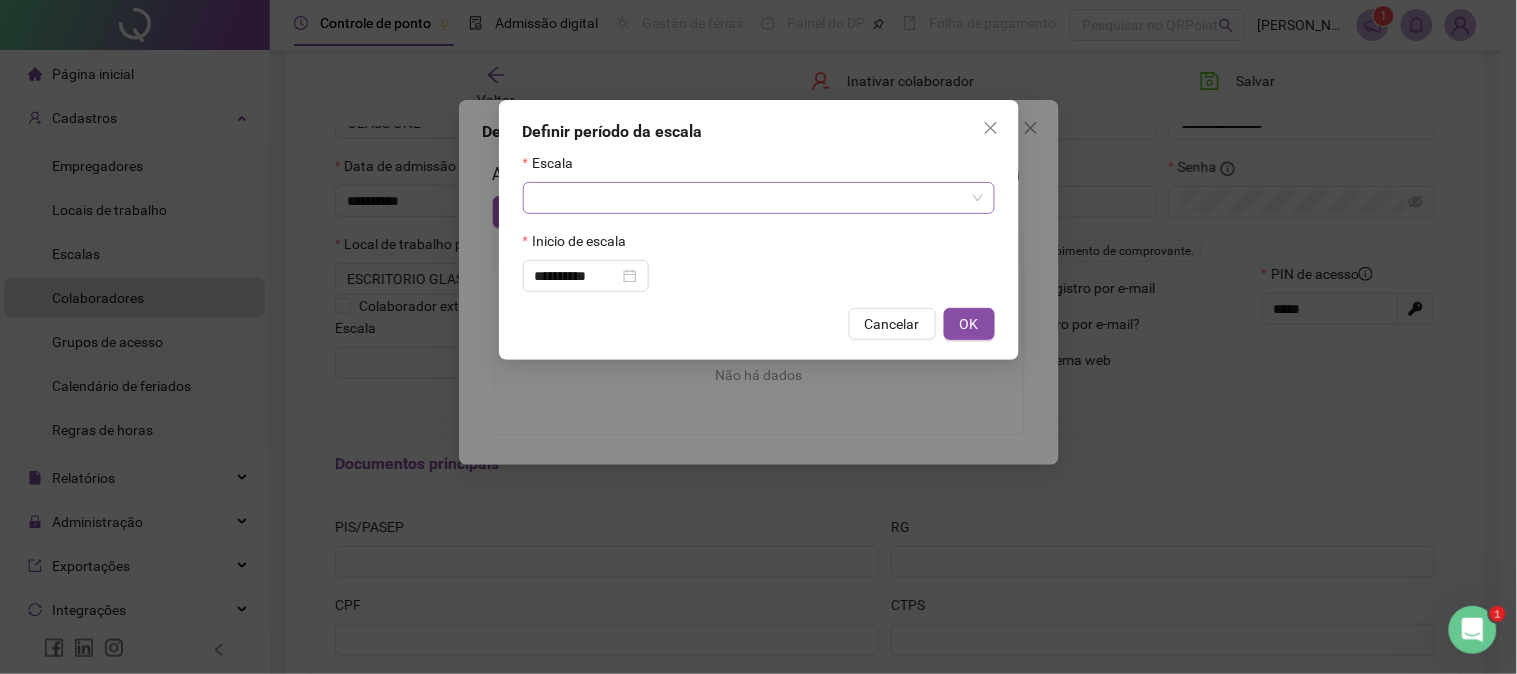 click at bounding box center (753, 198) 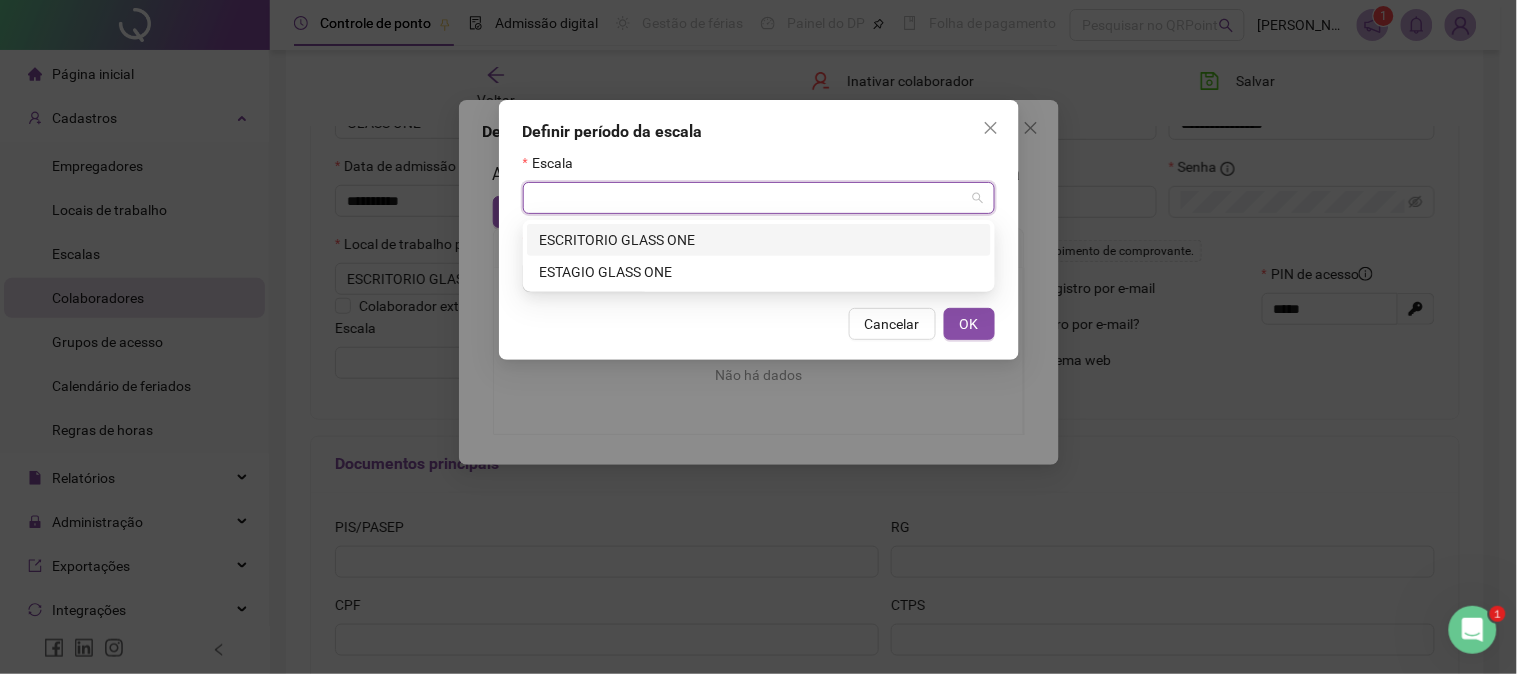 click on "ESCRITORIO GLASS ONE" at bounding box center (759, 240) 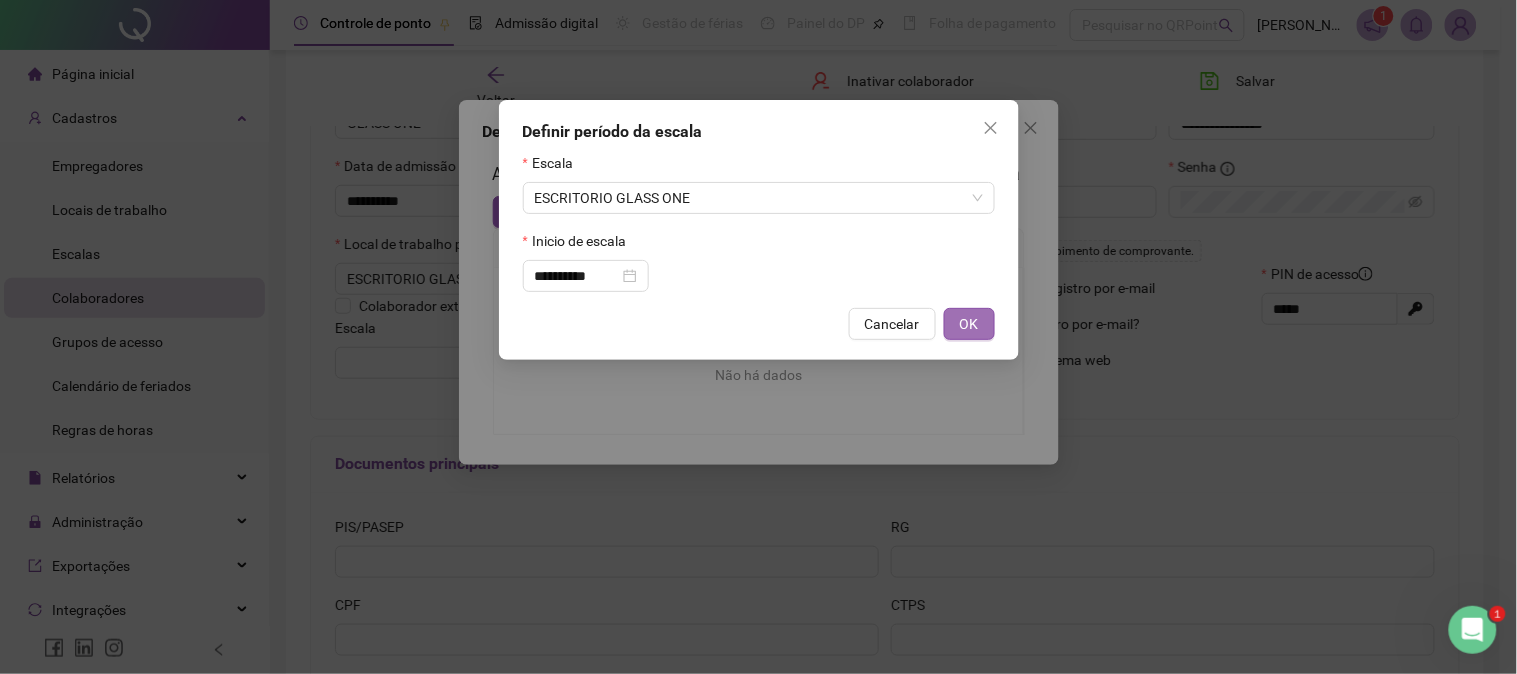 click on "OK" at bounding box center (969, 324) 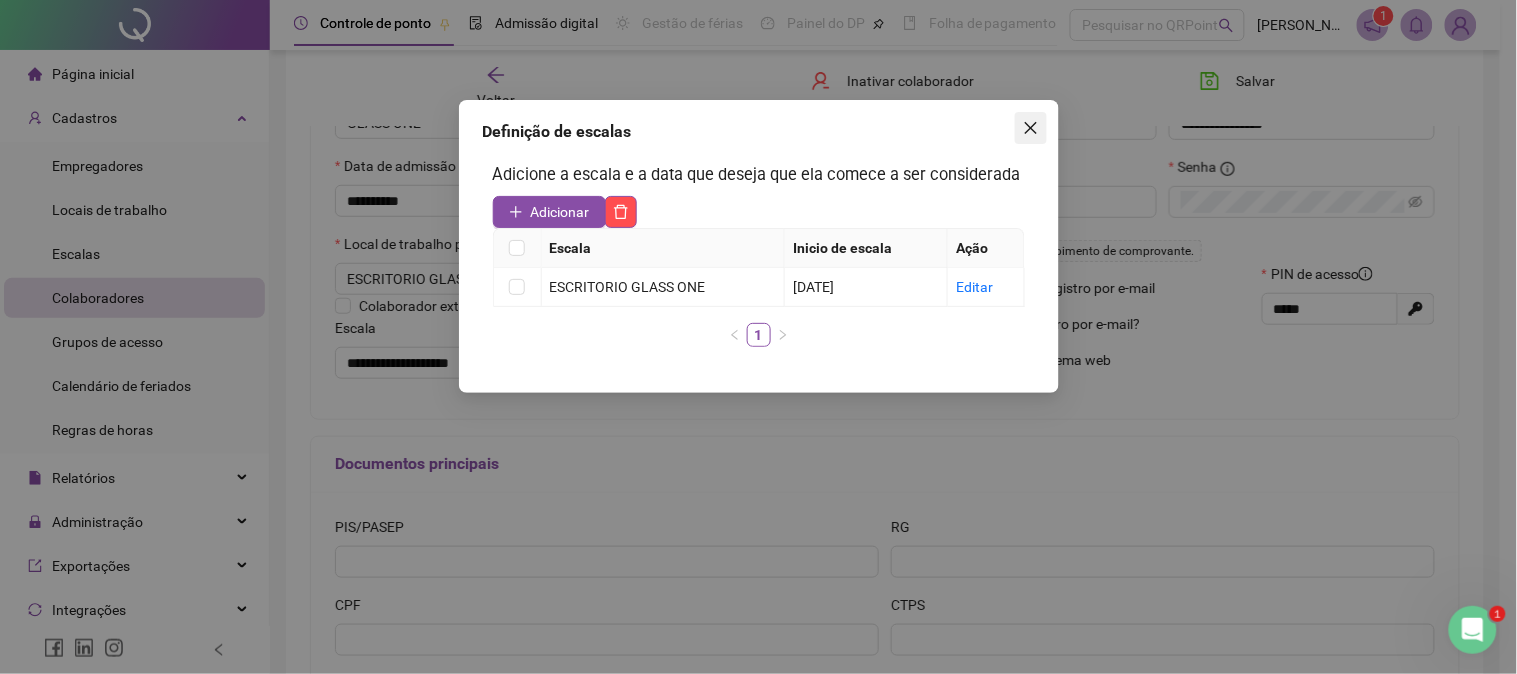 click 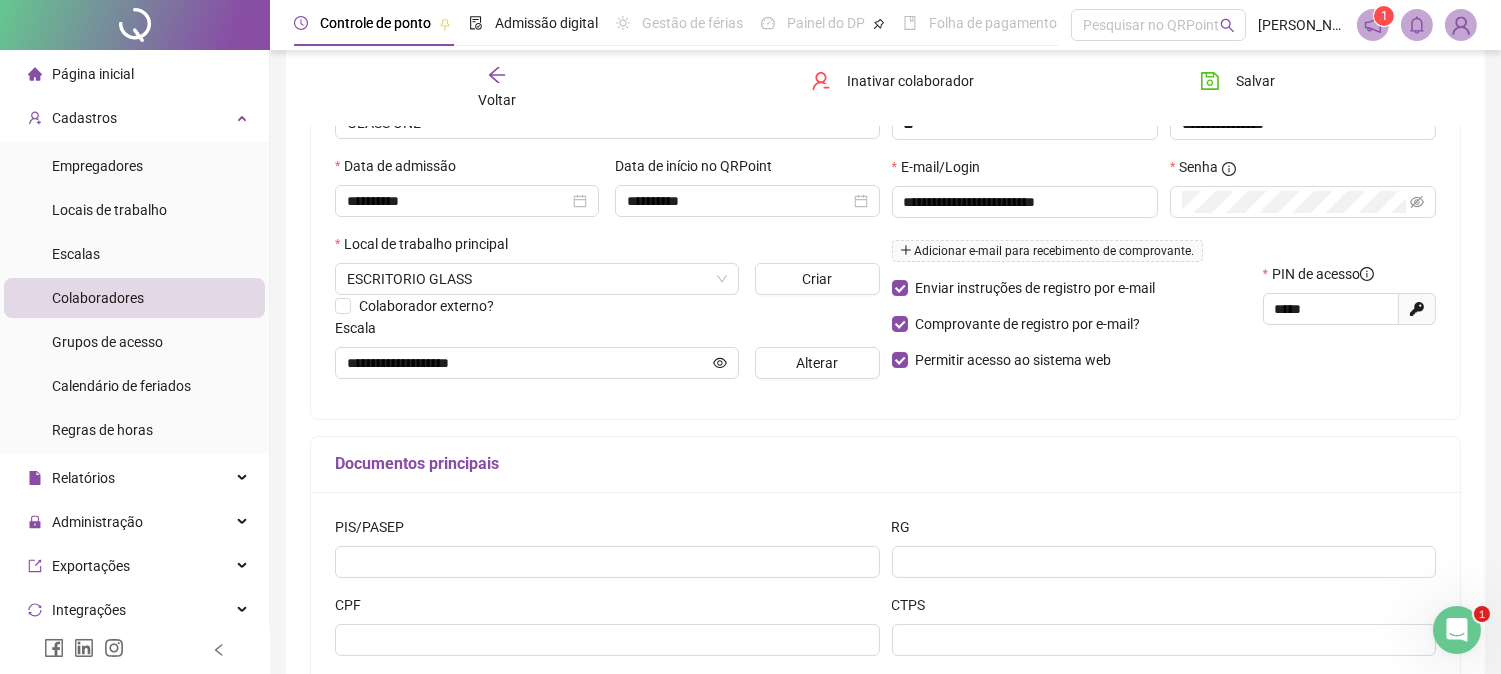 click on "Documentos principais" at bounding box center (885, 465) 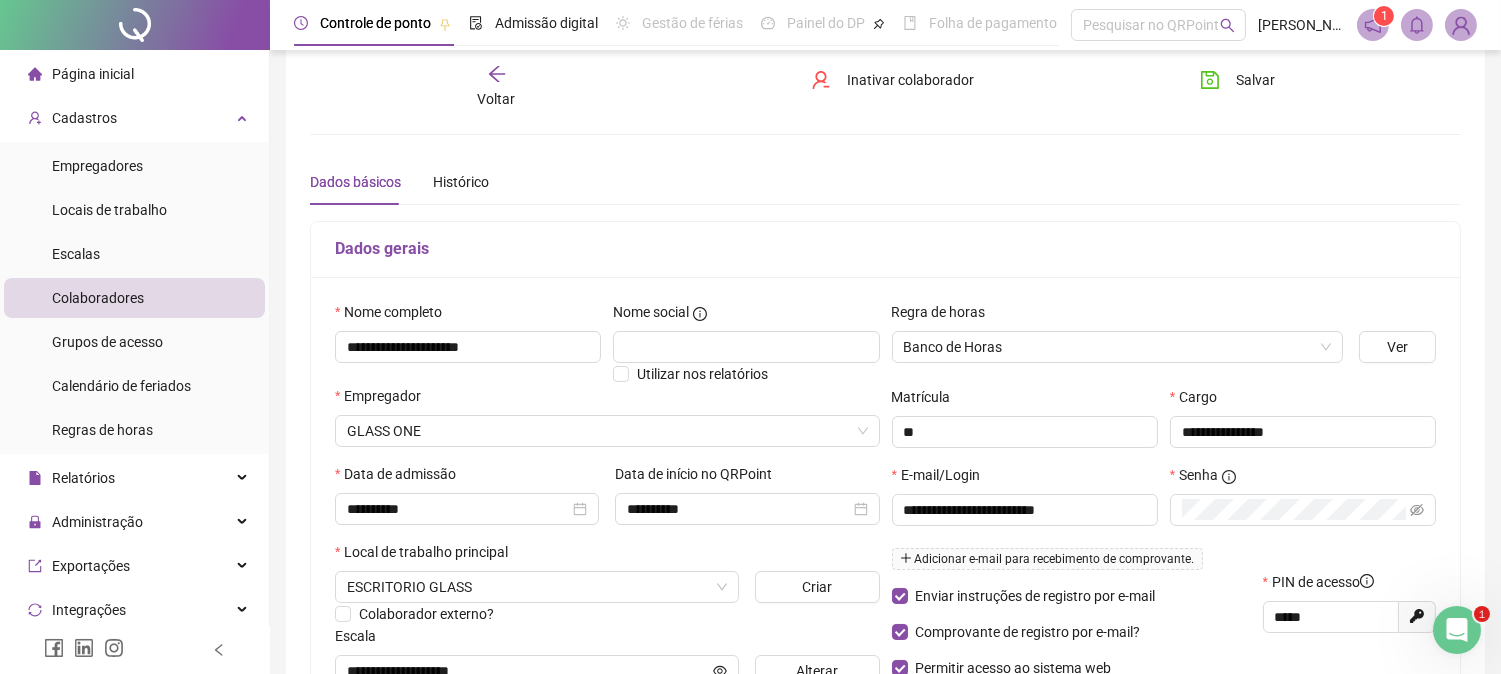 scroll, scrollTop: 0, scrollLeft: 0, axis: both 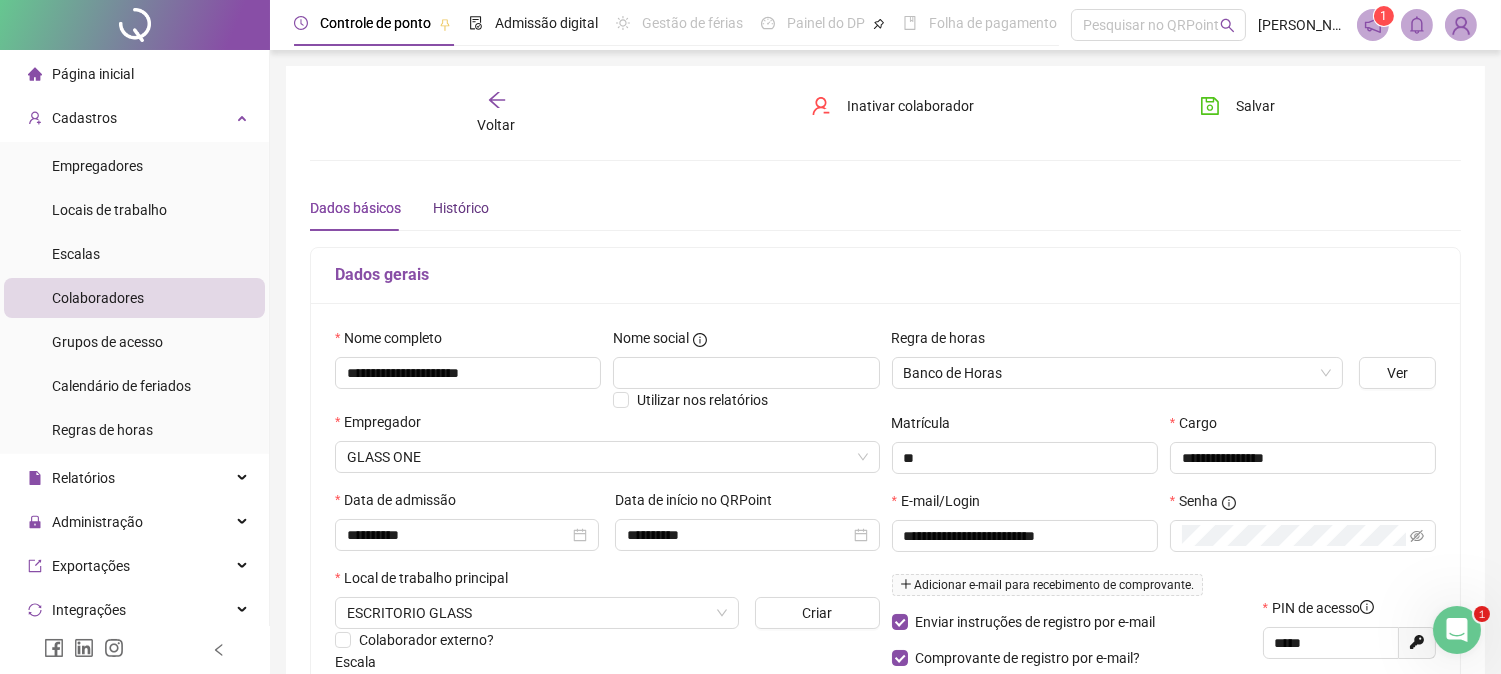 click on "Histórico" at bounding box center [461, 208] 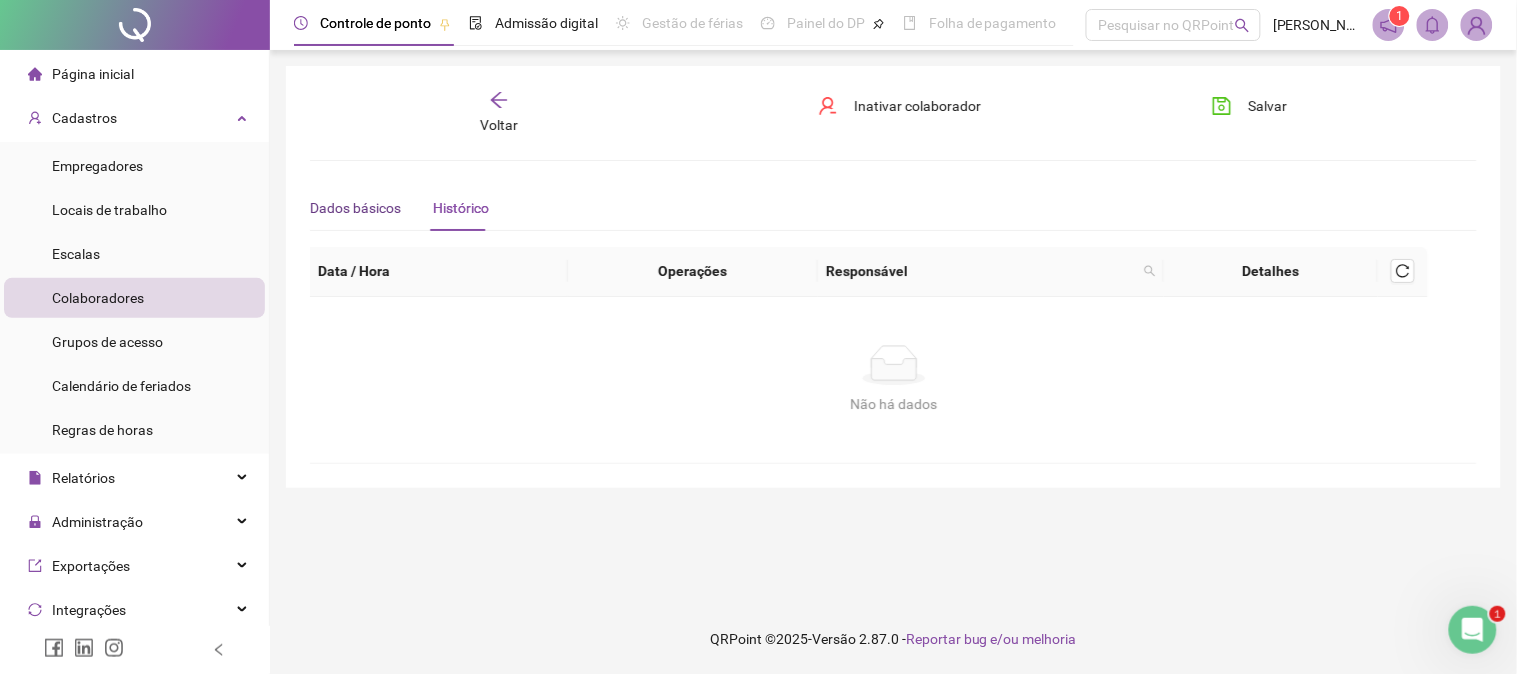 click on "Dados básicos" at bounding box center [355, 208] 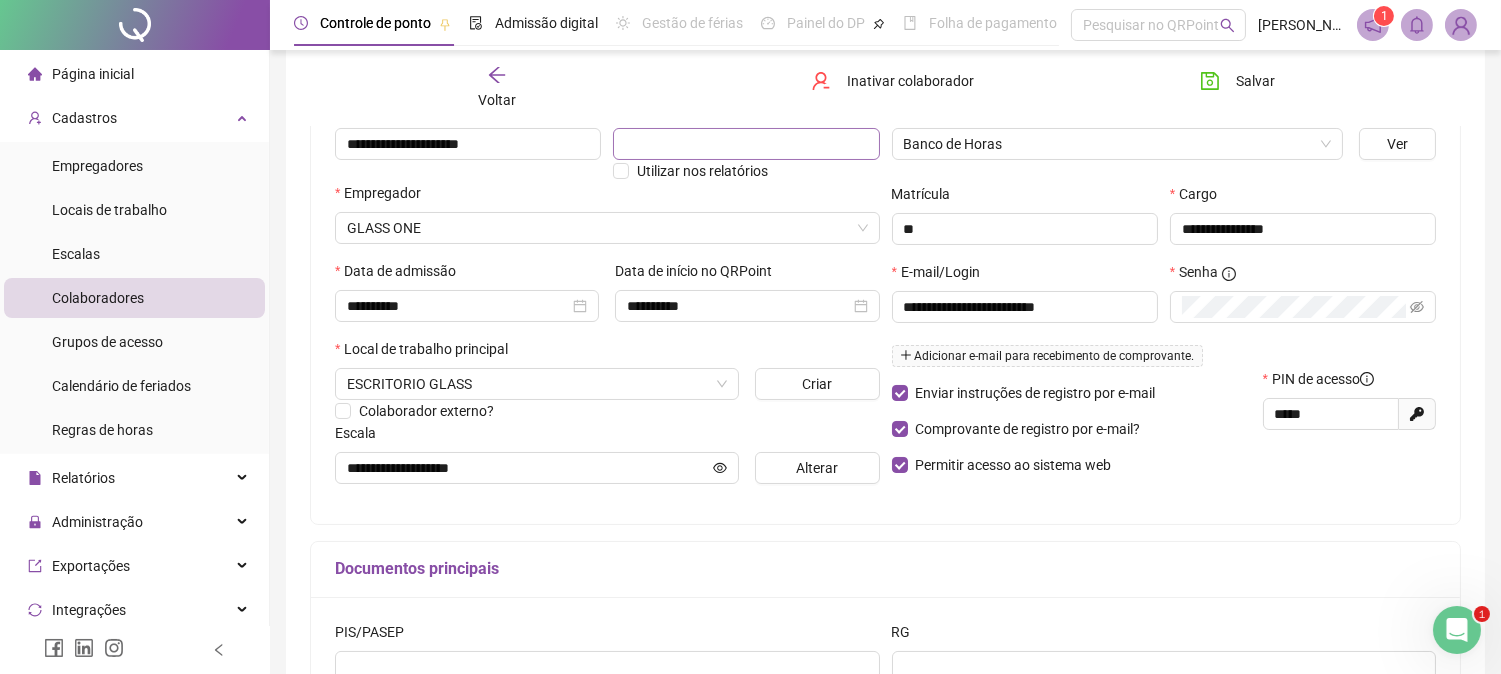 scroll, scrollTop: 0, scrollLeft: 0, axis: both 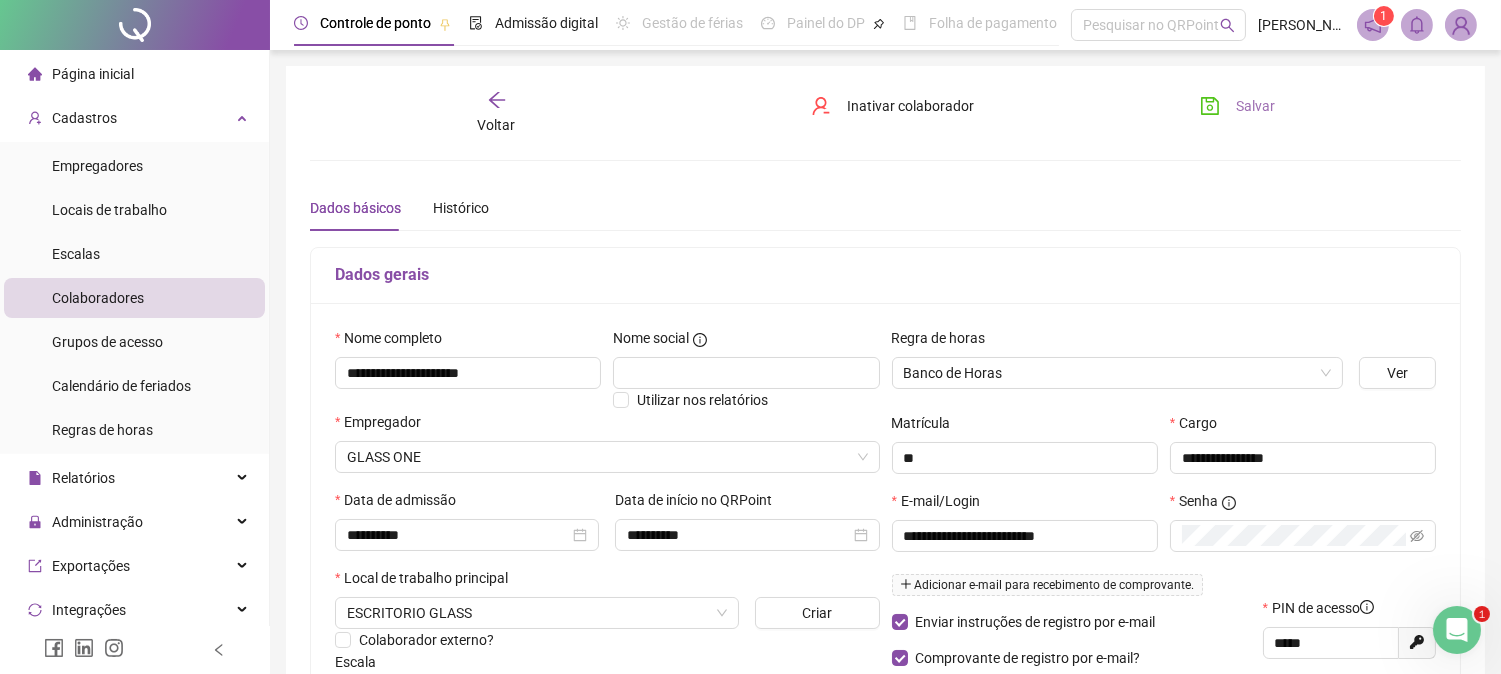 click on "Salvar" at bounding box center [1237, 106] 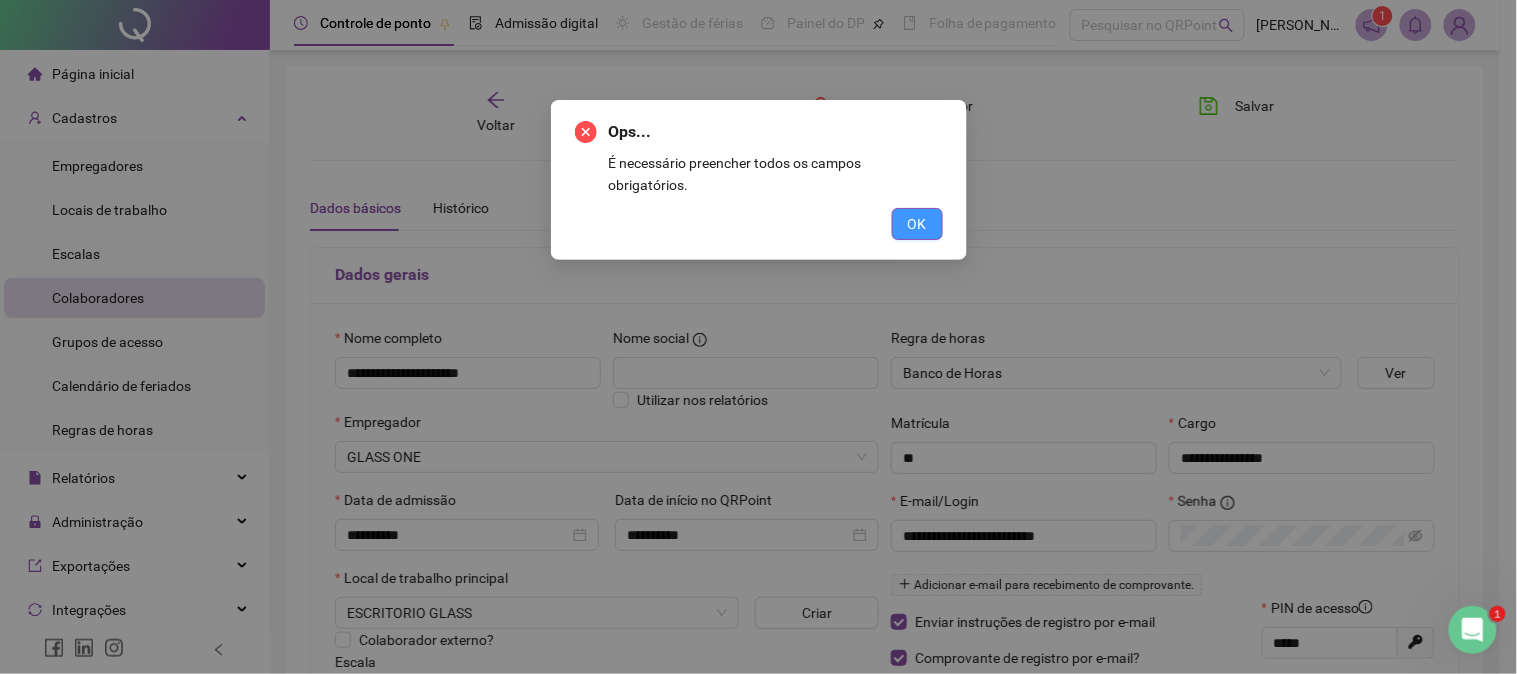 click on "OK" at bounding box center [917, 224] 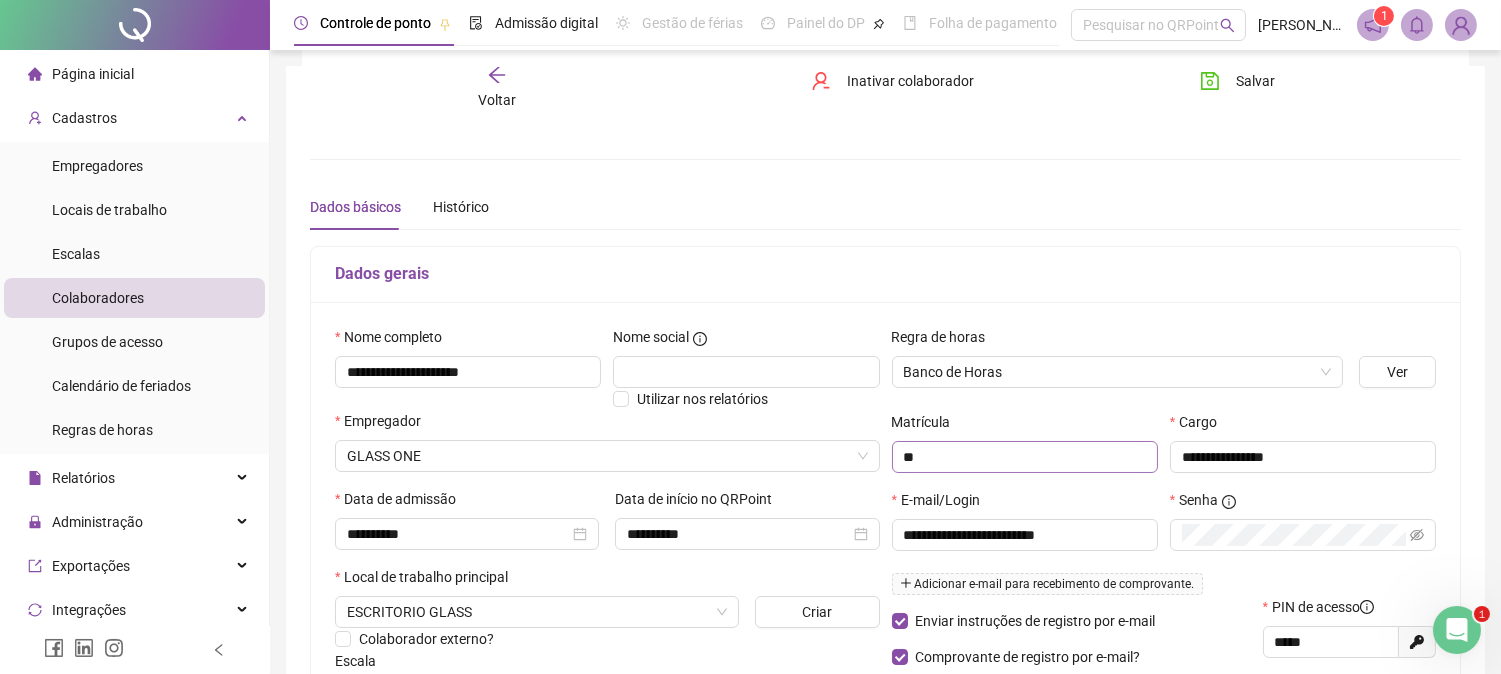 scroll, scrollTop: 111, scrollLeft: 0, axis: vertical 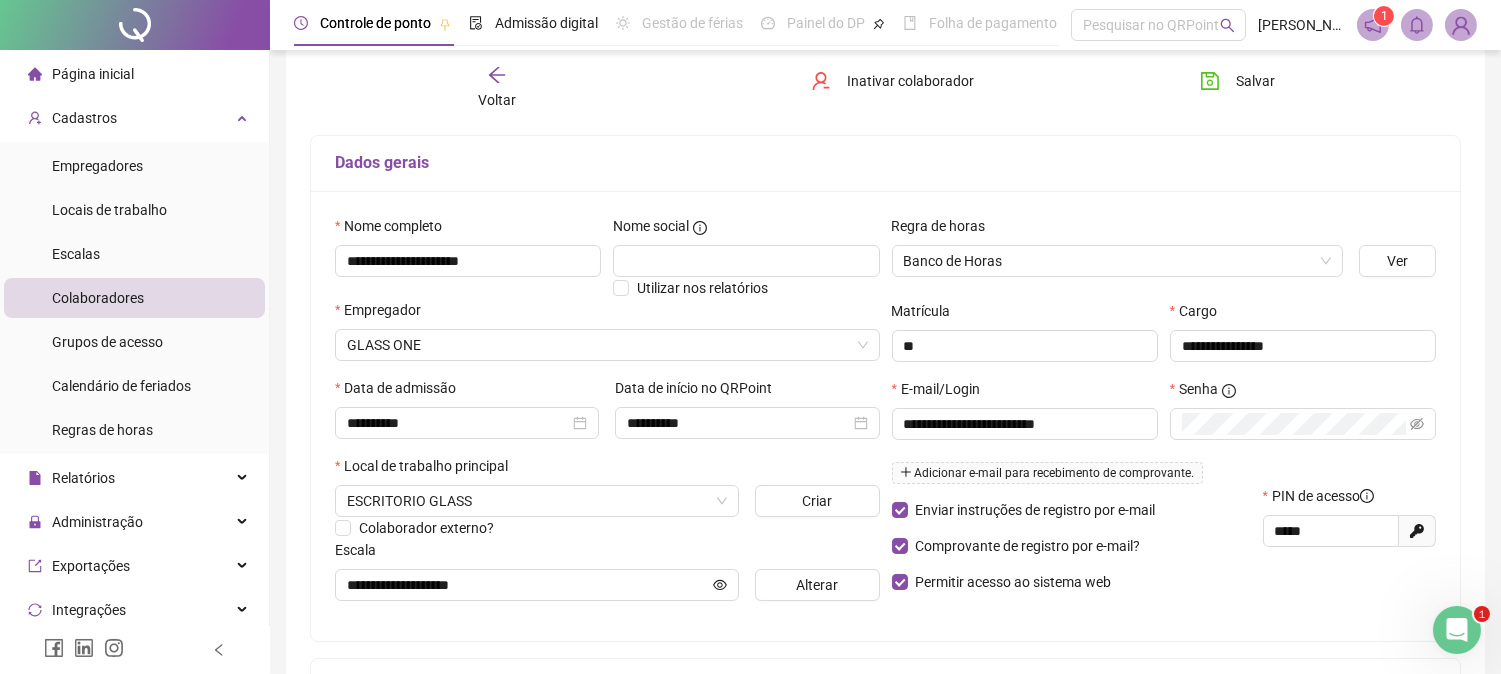 click on "**********" at bounding box center (885, 416) 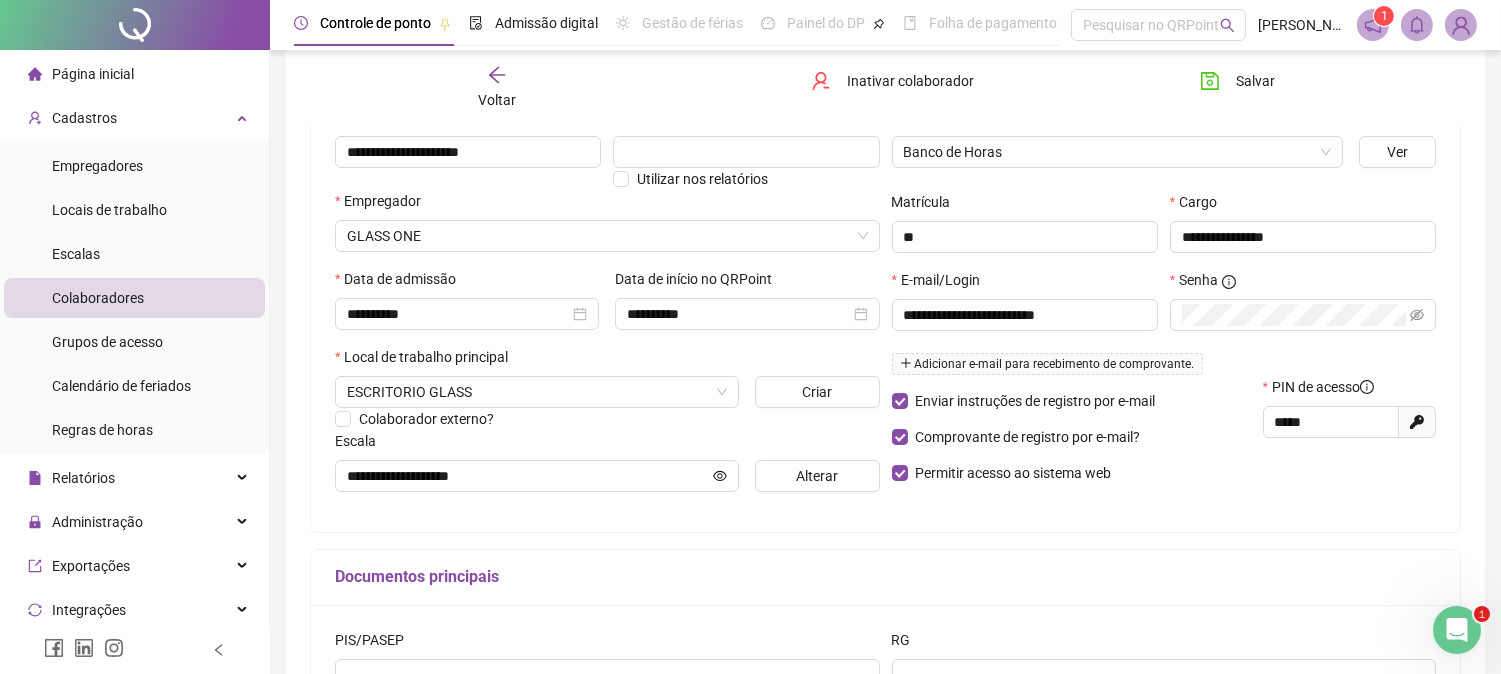 scroll, scrollTop: 0, scrollLeft: 0, axis: both 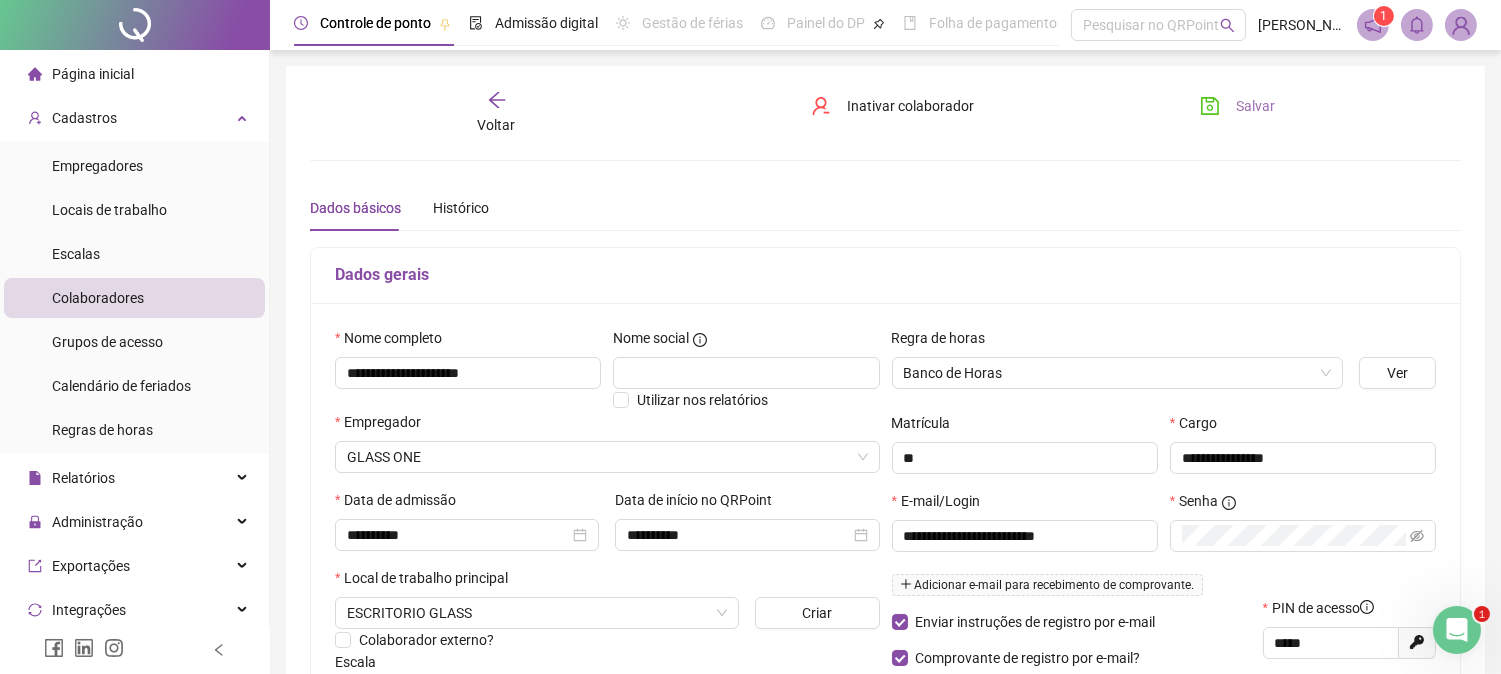 click on "Salvar" at bounding box center (1237, 106) 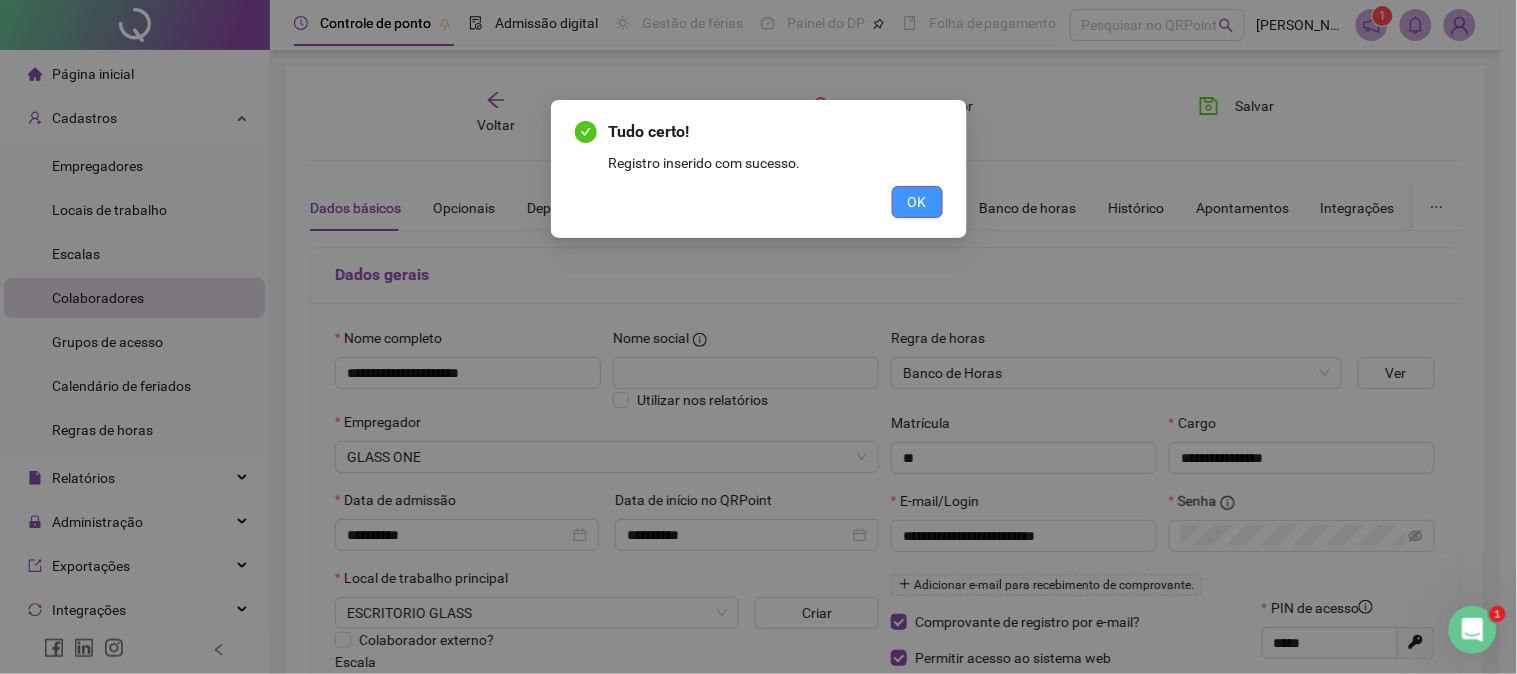 click on "OK" at bounding box center [917, 202] 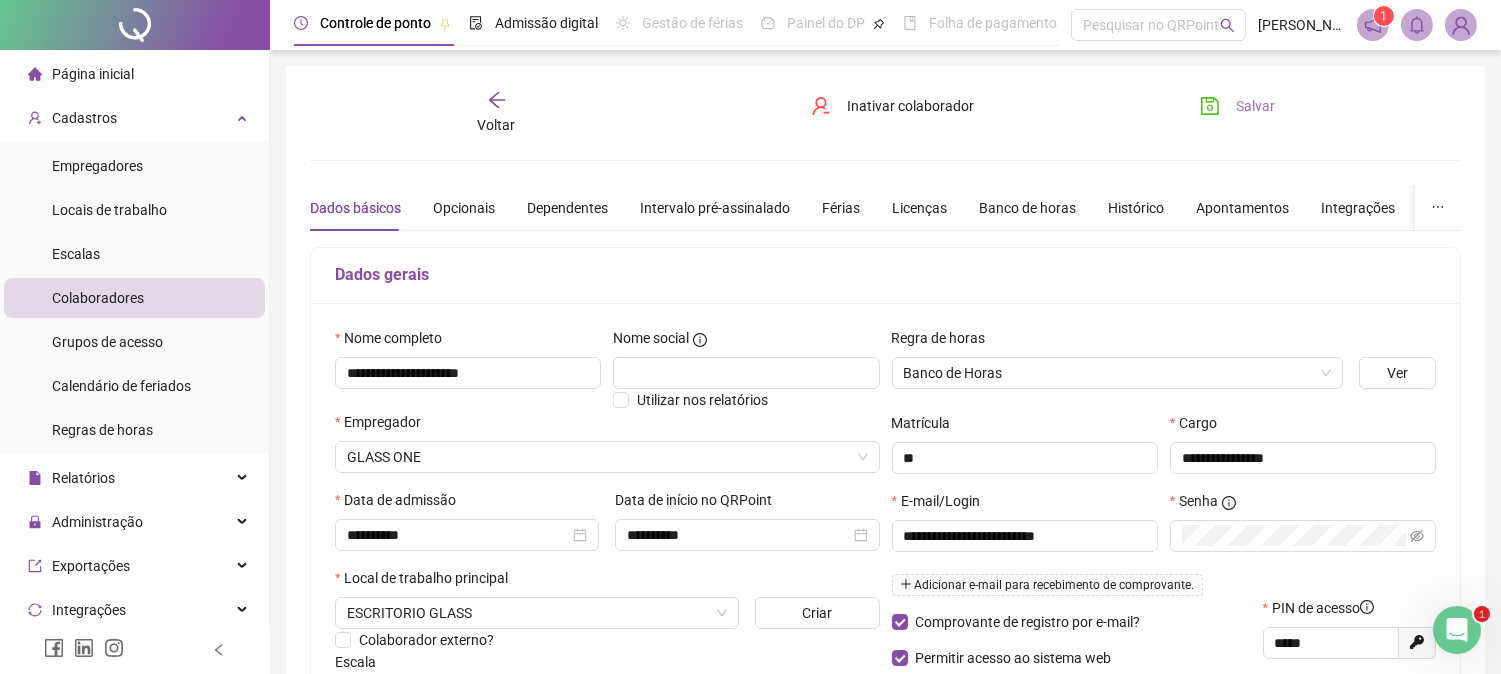 click on "Salvar" at bounding box center [1255, 106] 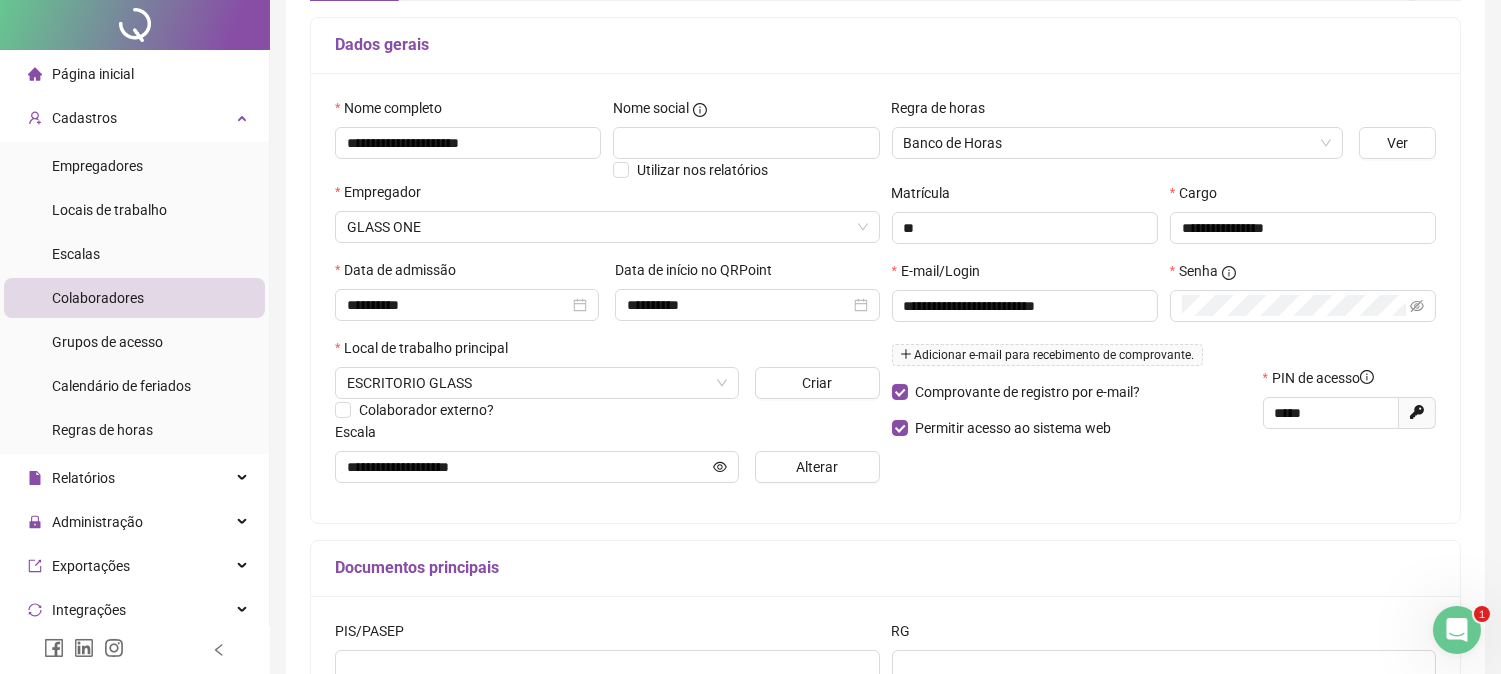 scroll, scrollTop: 0, scrollLeft: 0, axis: both 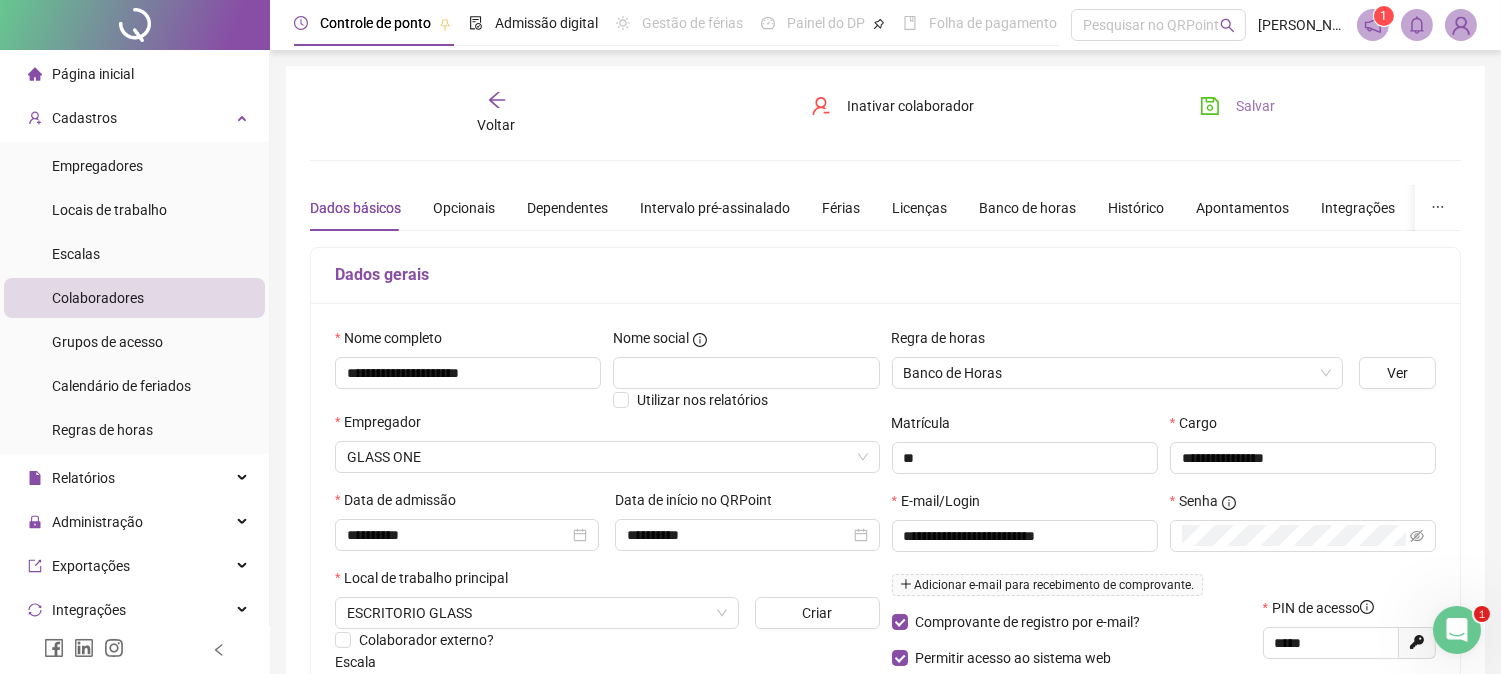 click 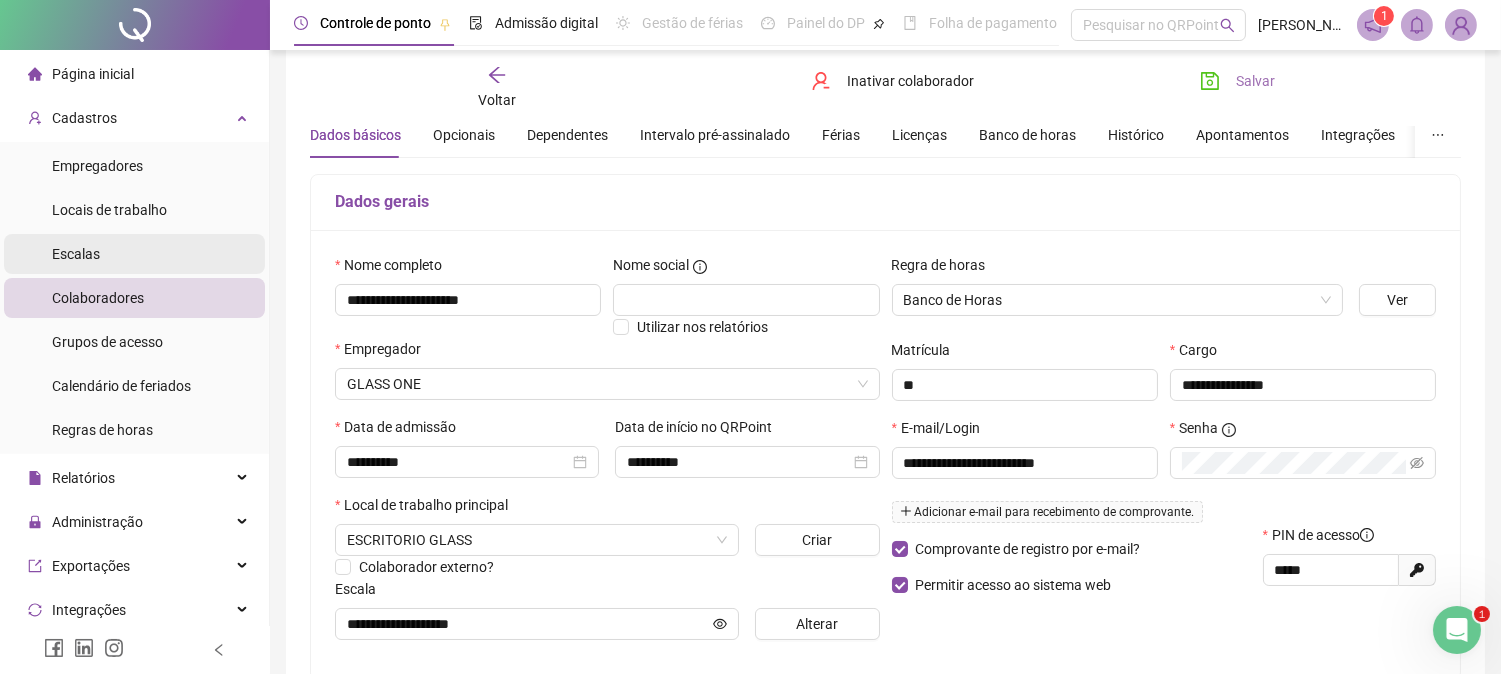 scroll, scrollTop: 111, scrollLeft: 0, axis: vertical 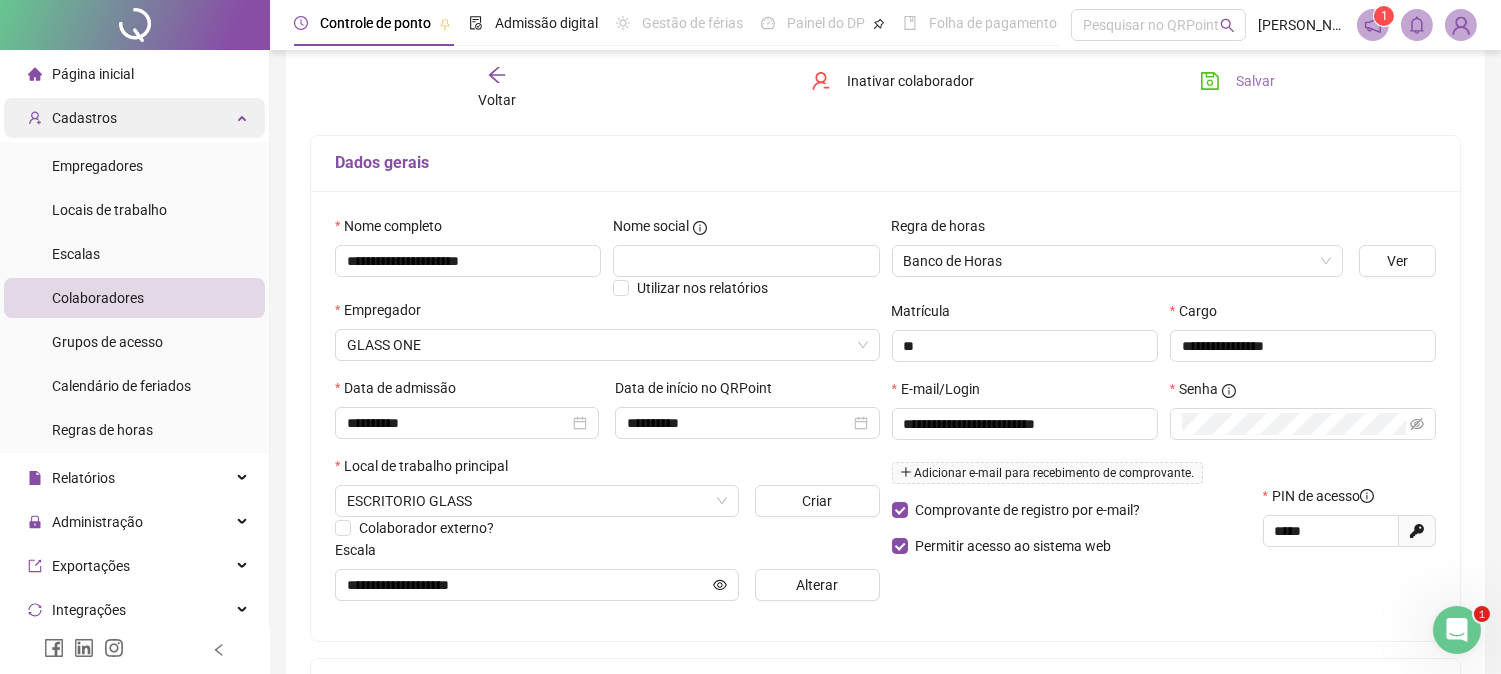 click on "Cadastros" at bounding box center [134, 118] 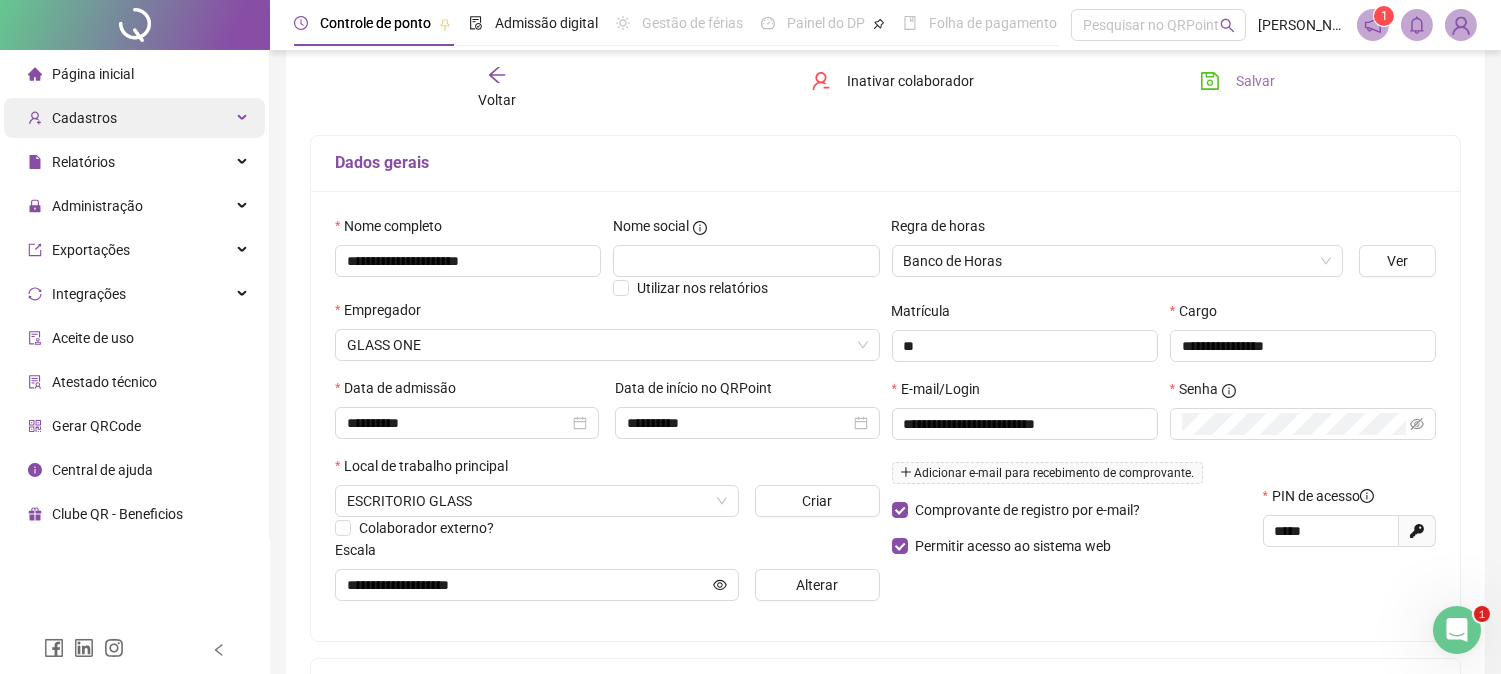 click on "Cadastros" at bounding box center (134, 118) 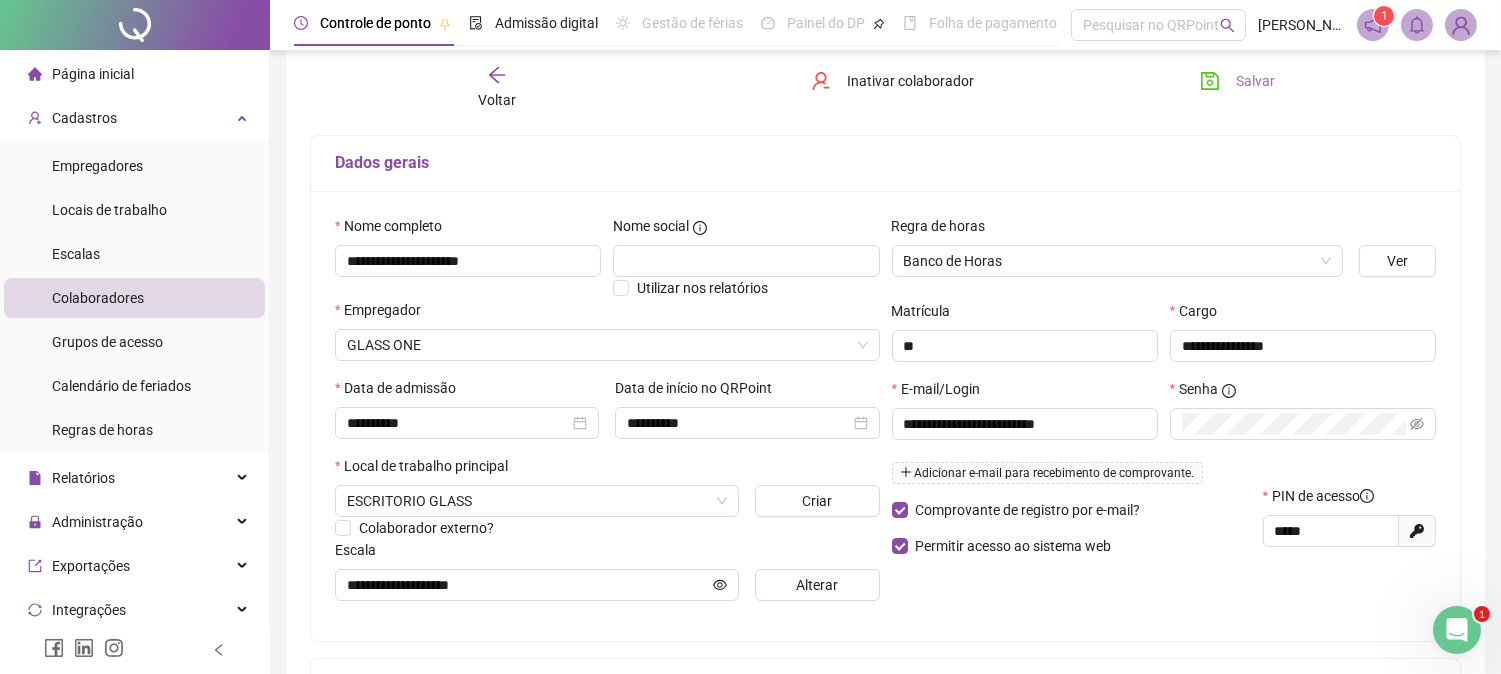 click on "Colaboradores" at bounding box center [98, 298] 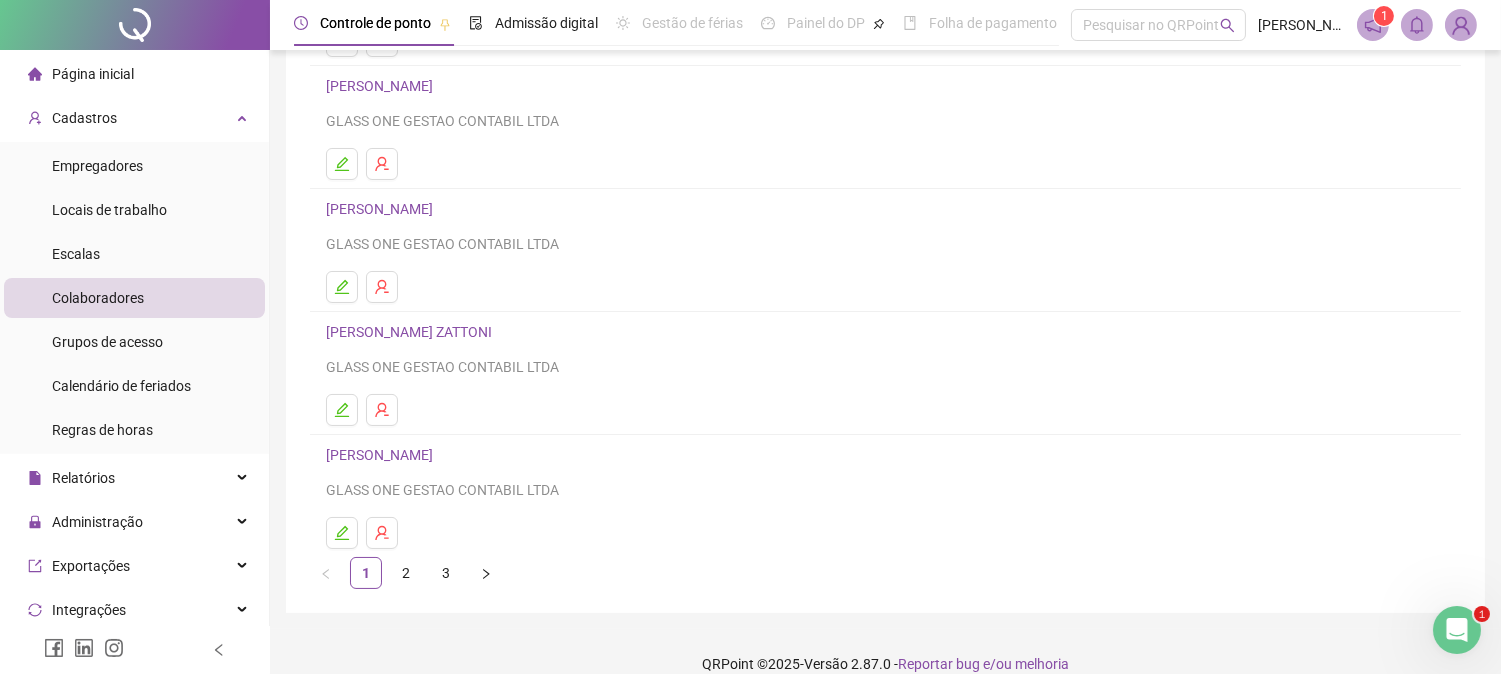 scroll, scrollTop: 293, scrollLeft: 0, axis: vertical 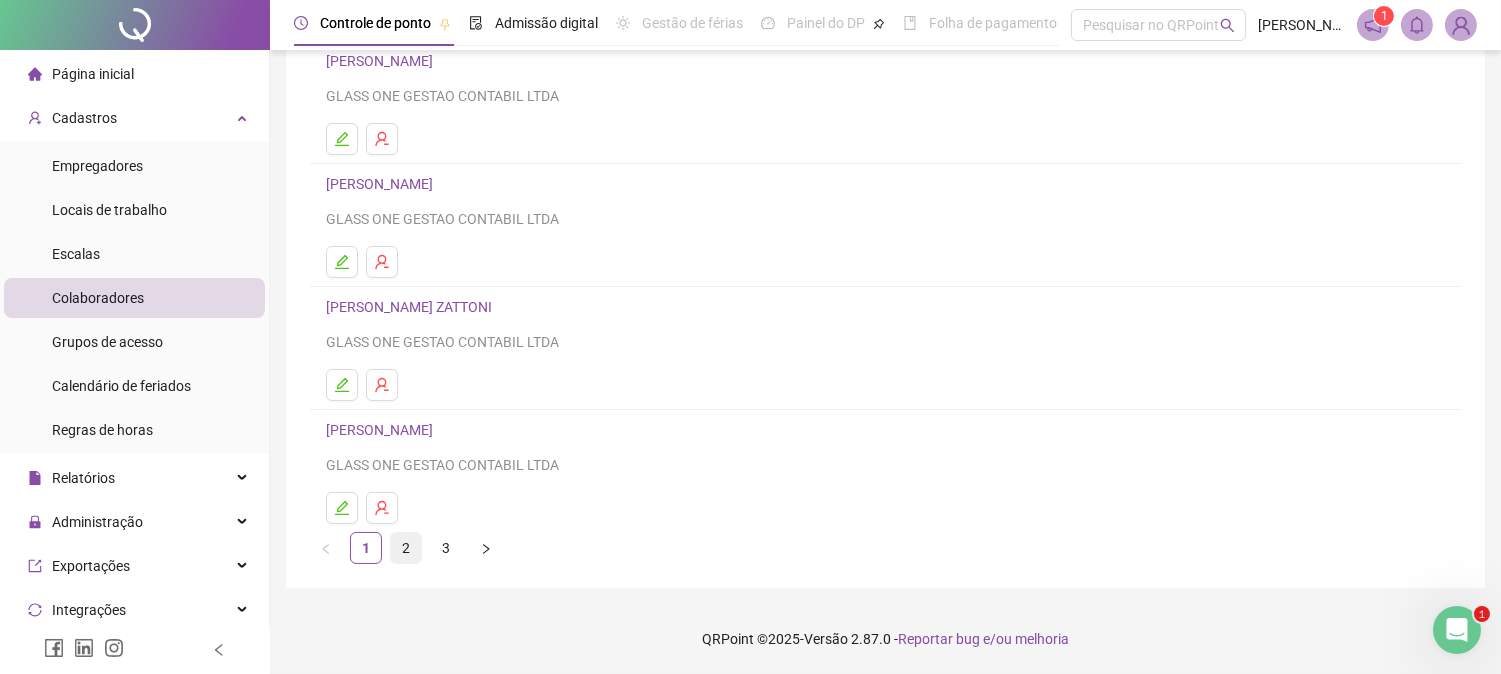 click on "2" at bounding box center [406, 548] 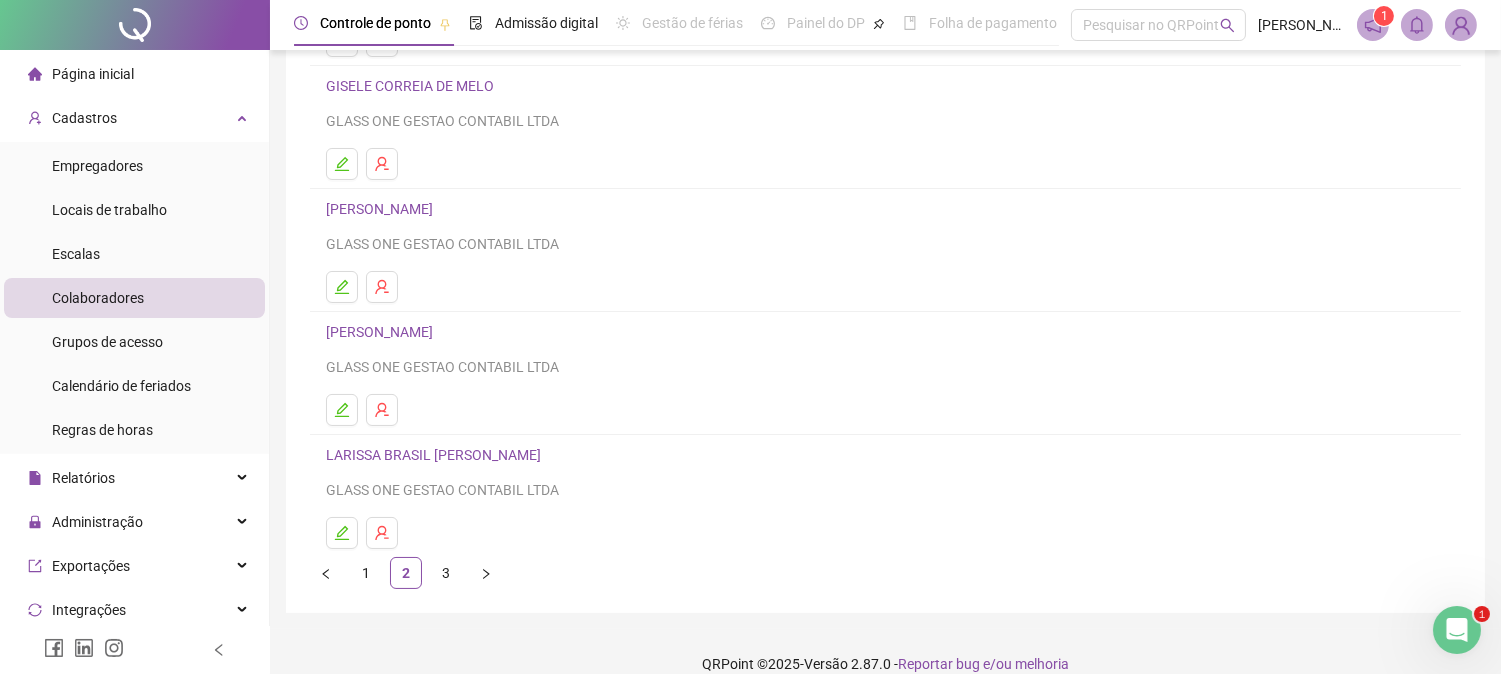 scroll, scrollTop: 293, scrollLeft: 0, axis: vertical 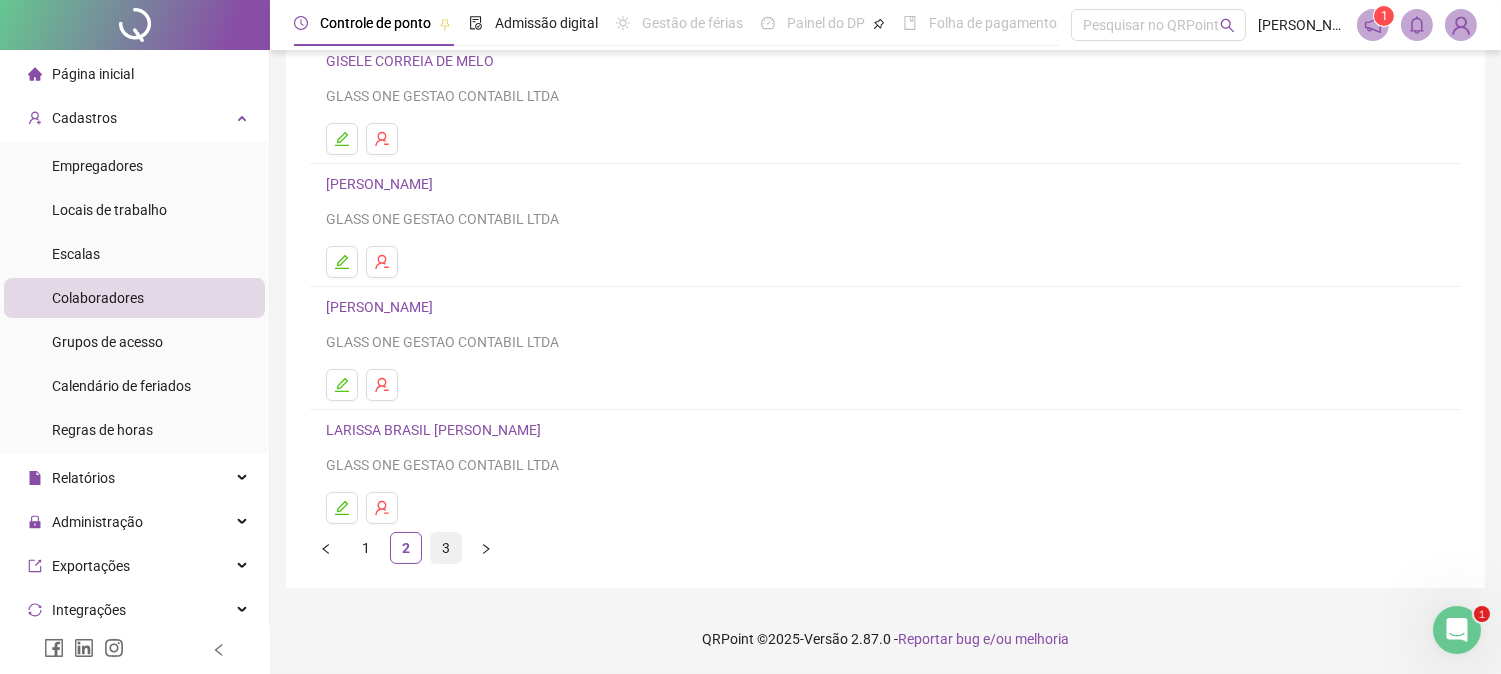 click on "3" at bounding box center [446, 548] 